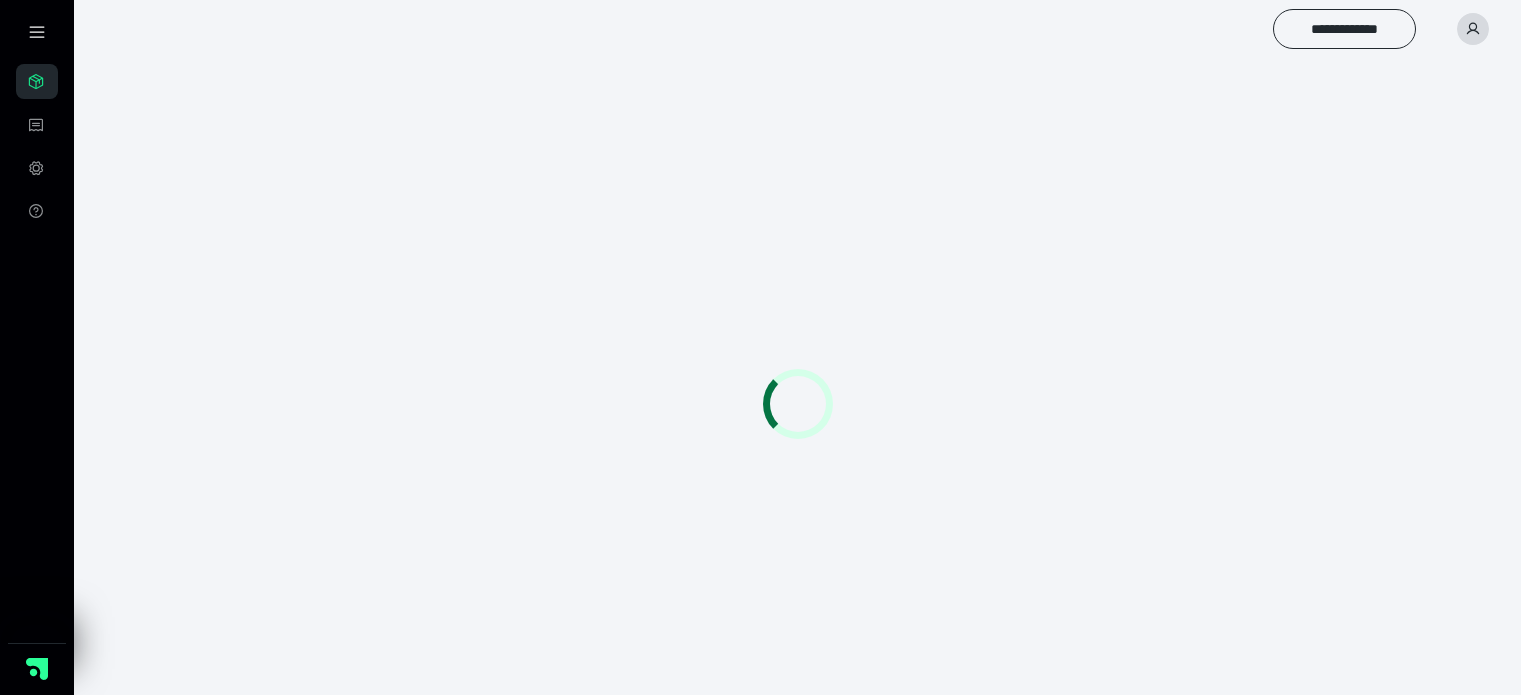 scroll, scrollTop: 0, scrollLeft: 0, axis: both 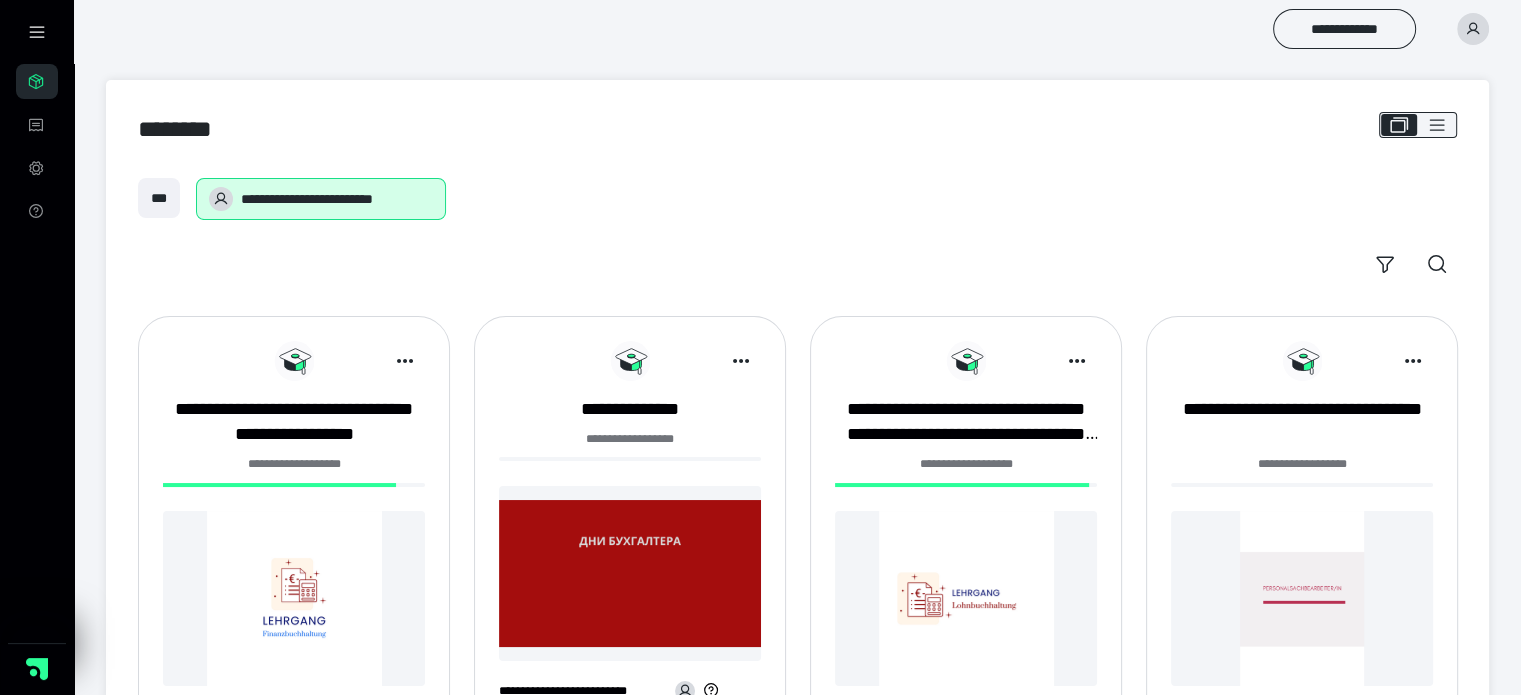 click on "**********" at bounding box center [294, 541] 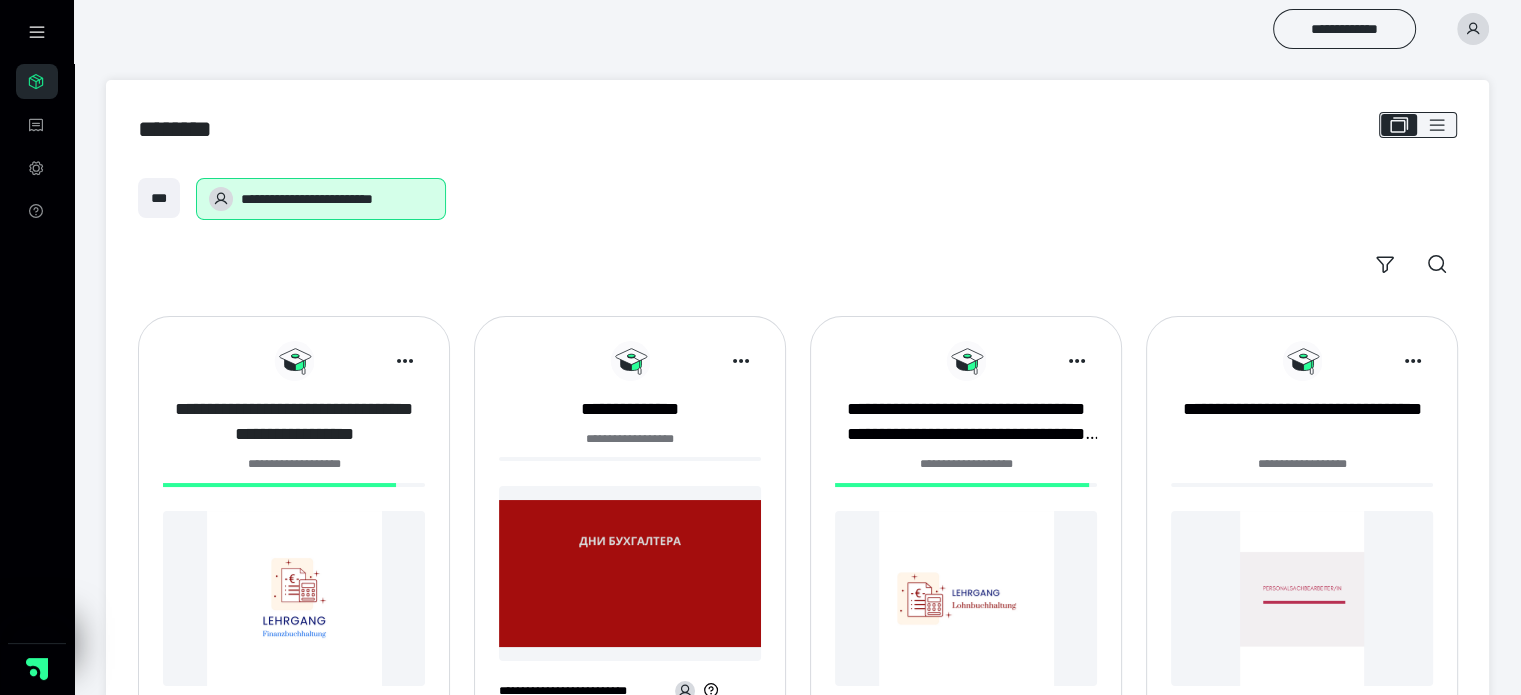 click on "**********" at bounding box center [294, 422] 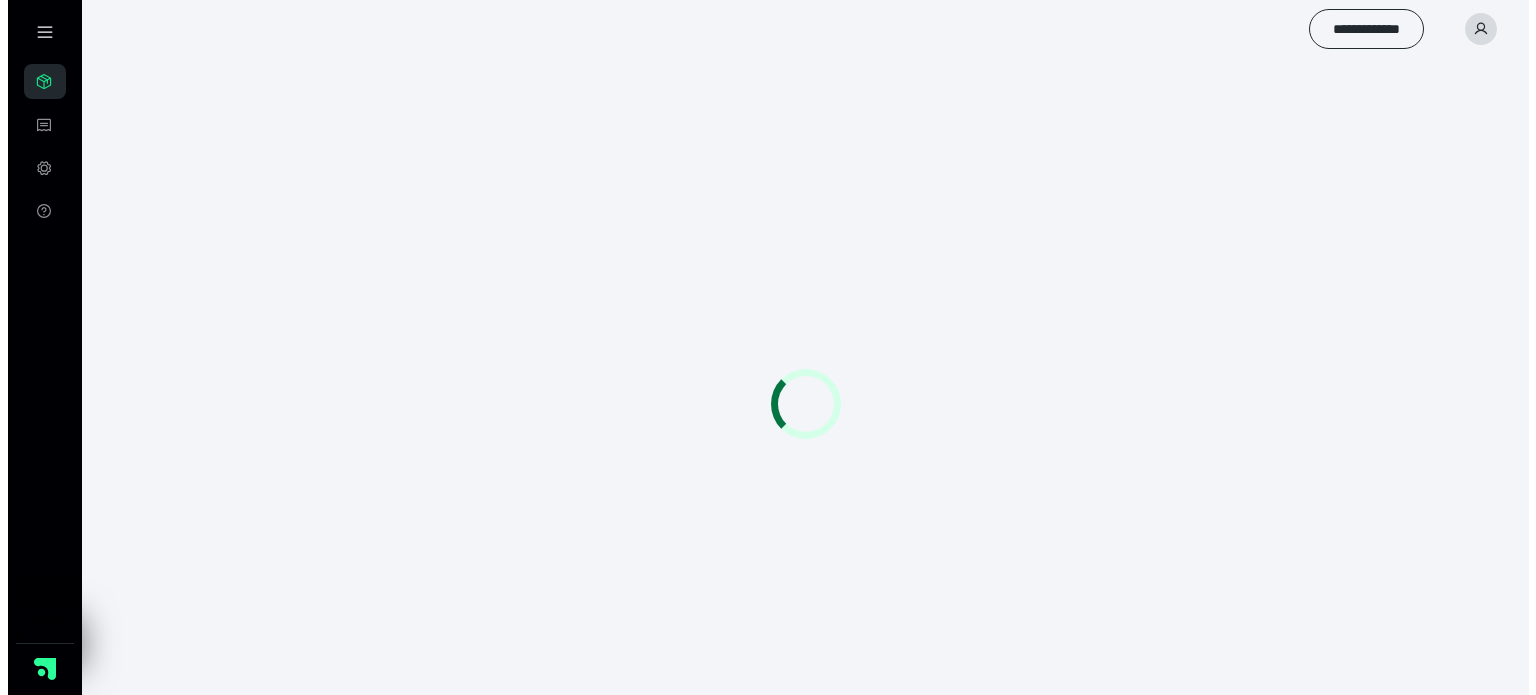 scroll, scrollTop: 0, scrollLeft: 0, axis: both 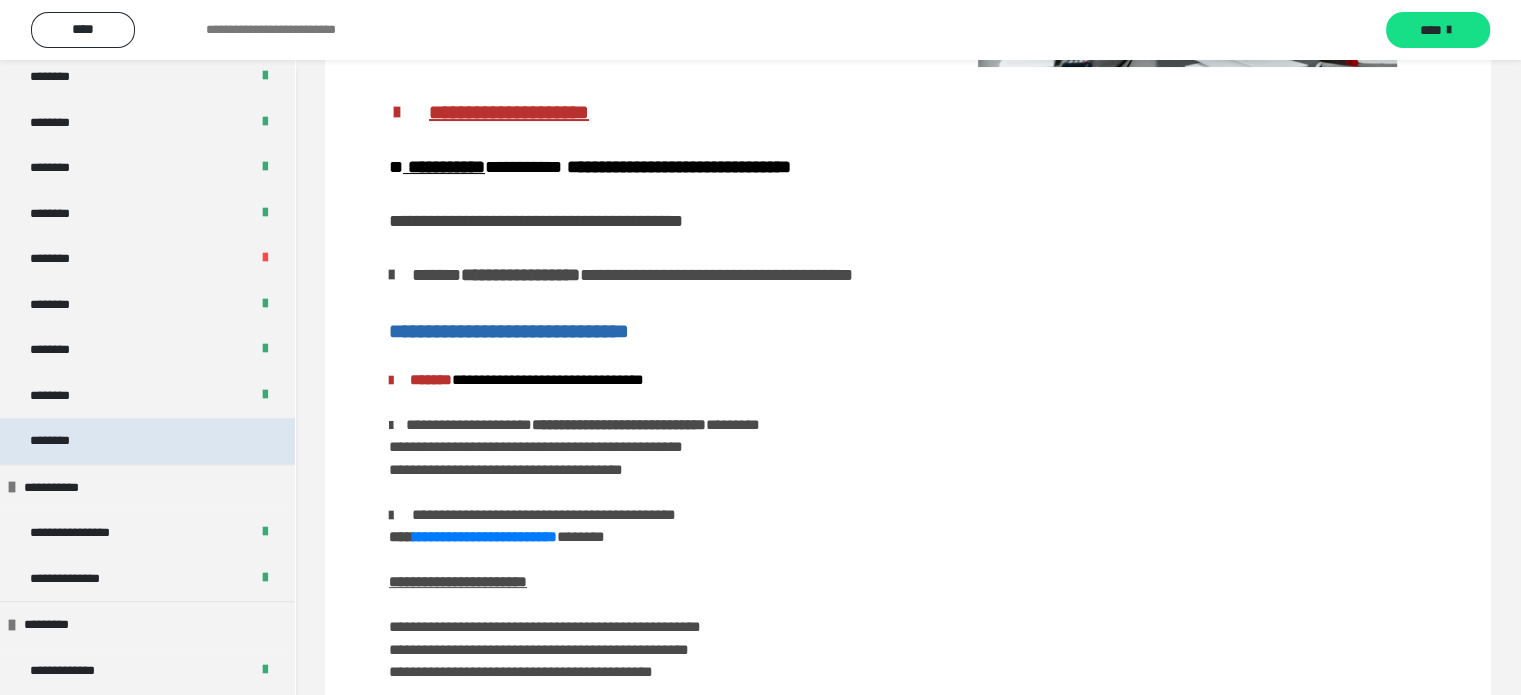 click on "********" at bounding box center [147, 441] 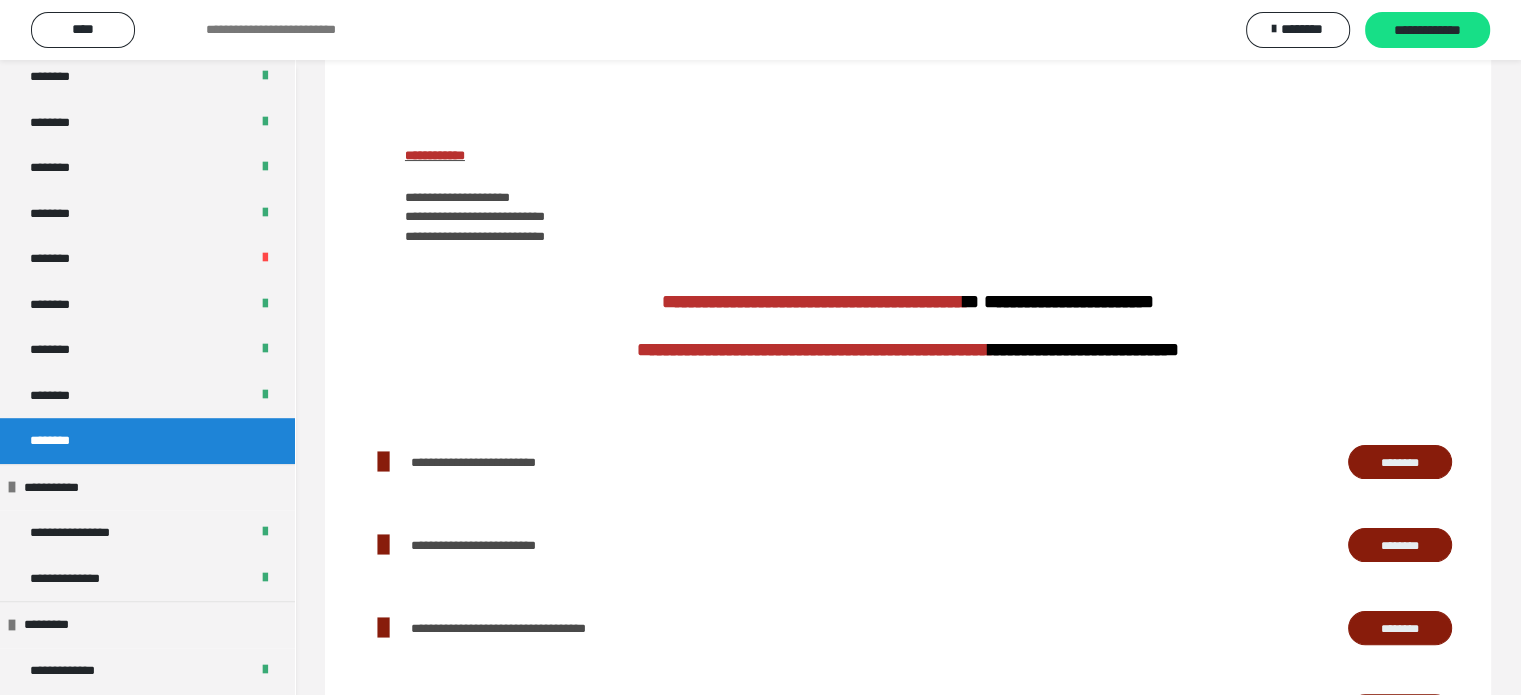 scroll, scrollTop: 500, scrollLeft: 0, axis: vertical 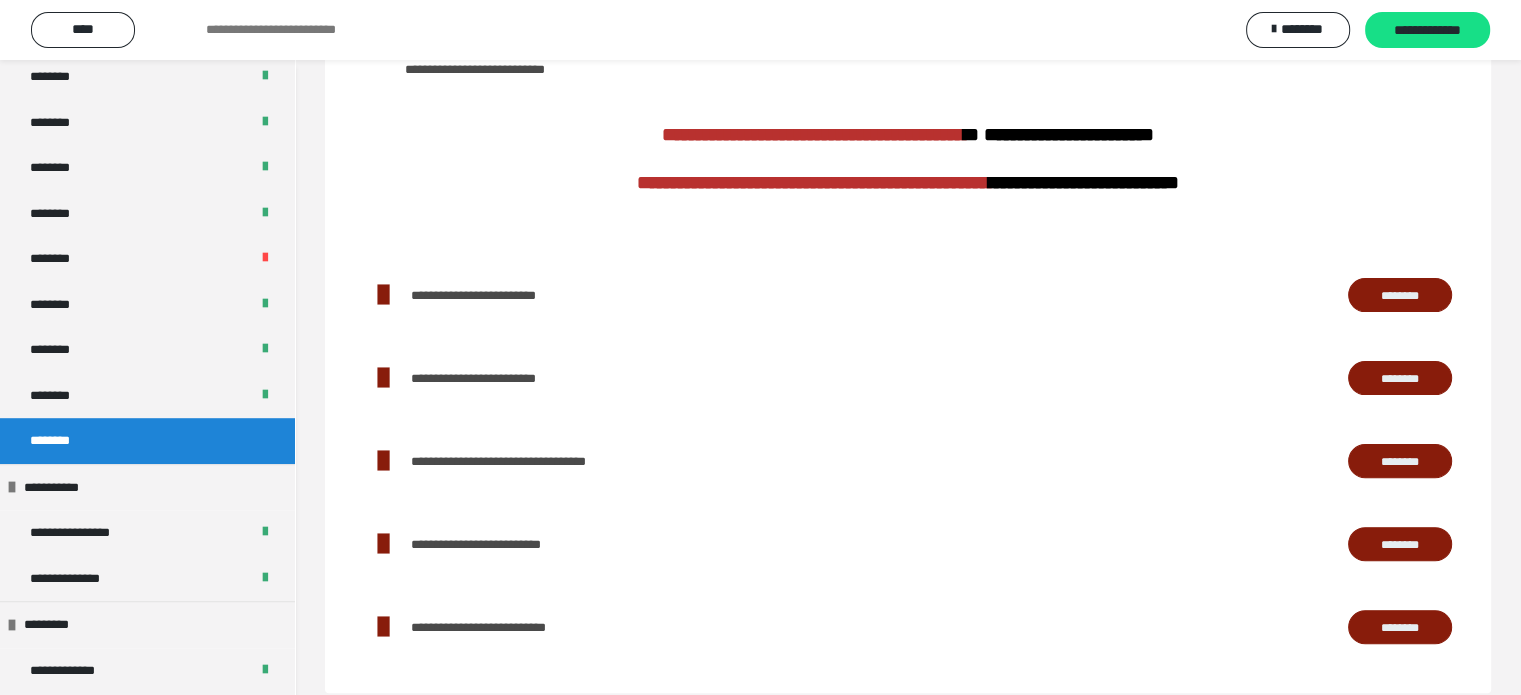 click on "********" at bounding box center [1400, 295] 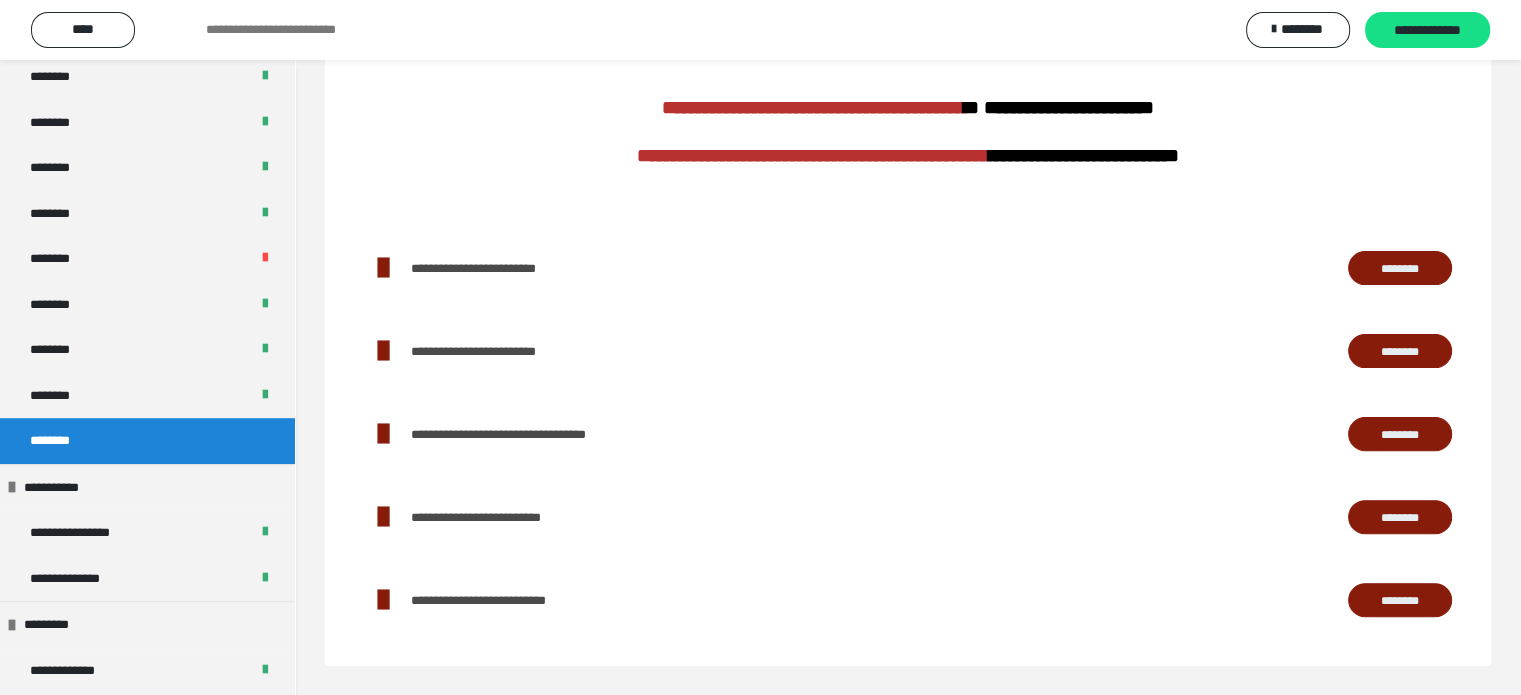 click on "********" at bounding box center (1400, 517) 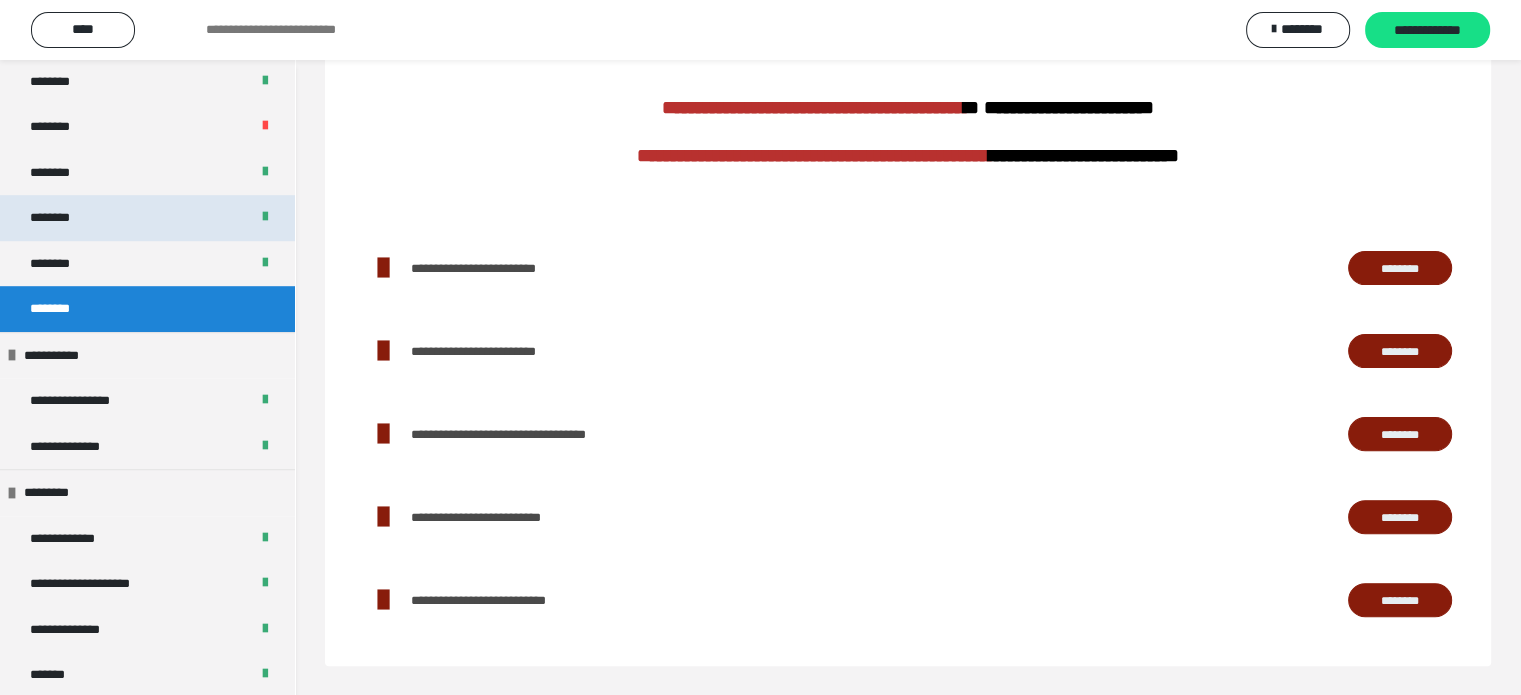 scroll, scrollTop: 1000, scrollLeft: 0, axis: vertical 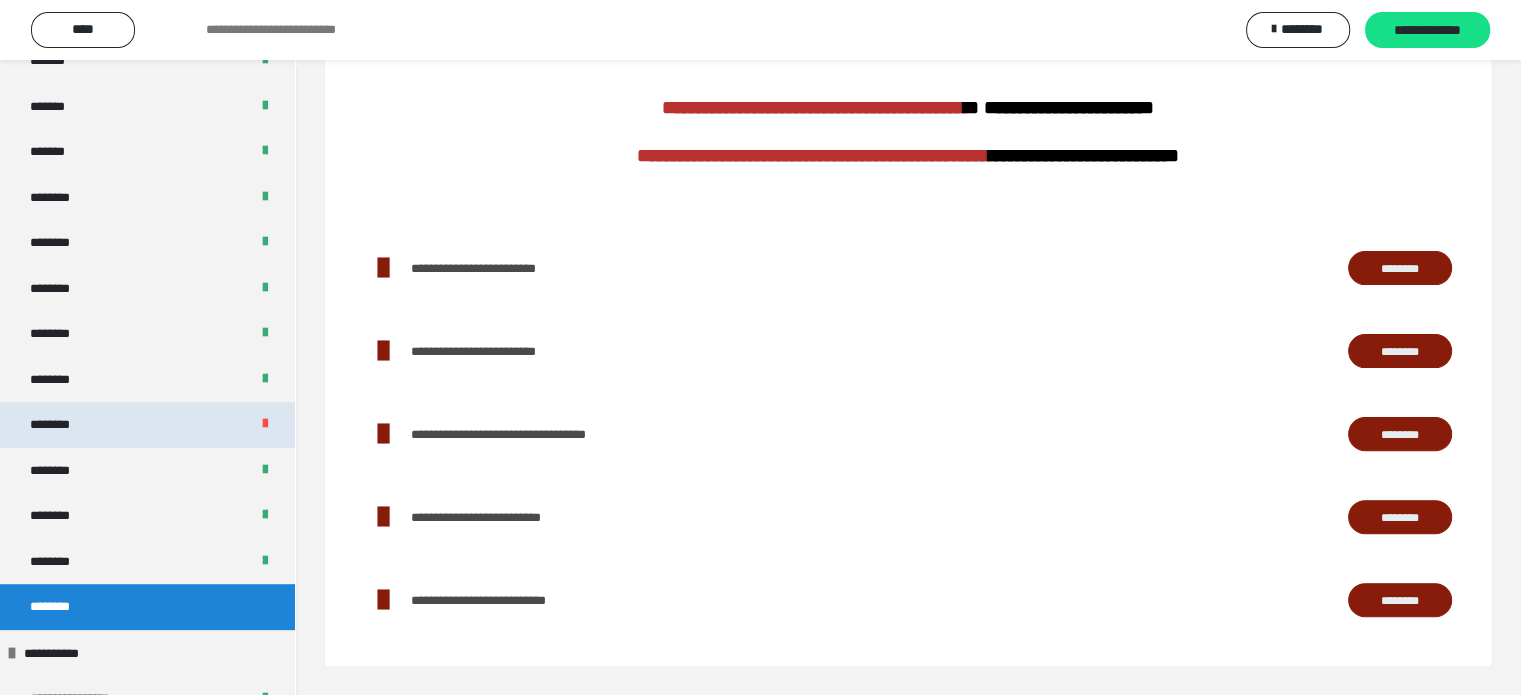 click on "********" at bounding box center [147, 425] 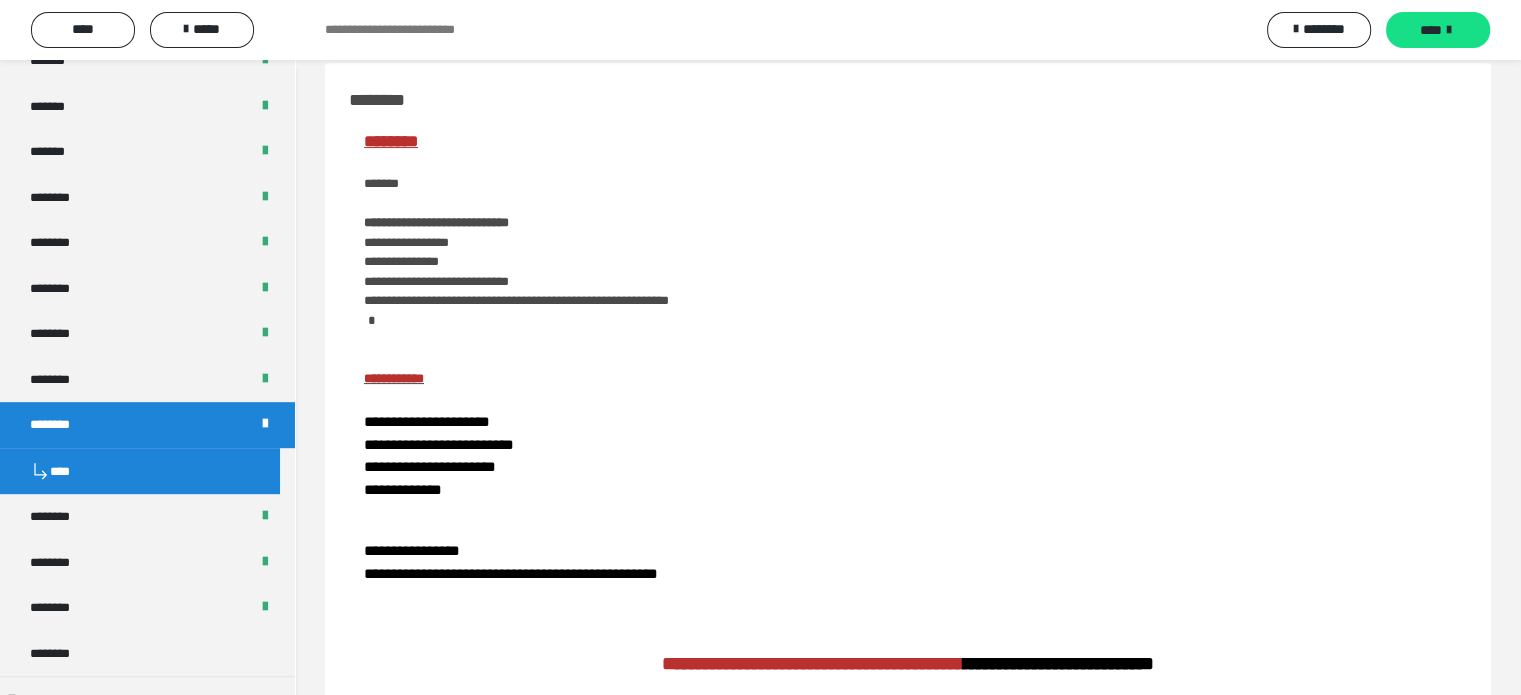 scroll, scrollTop: 0, scrollLeft: 0, axis: both 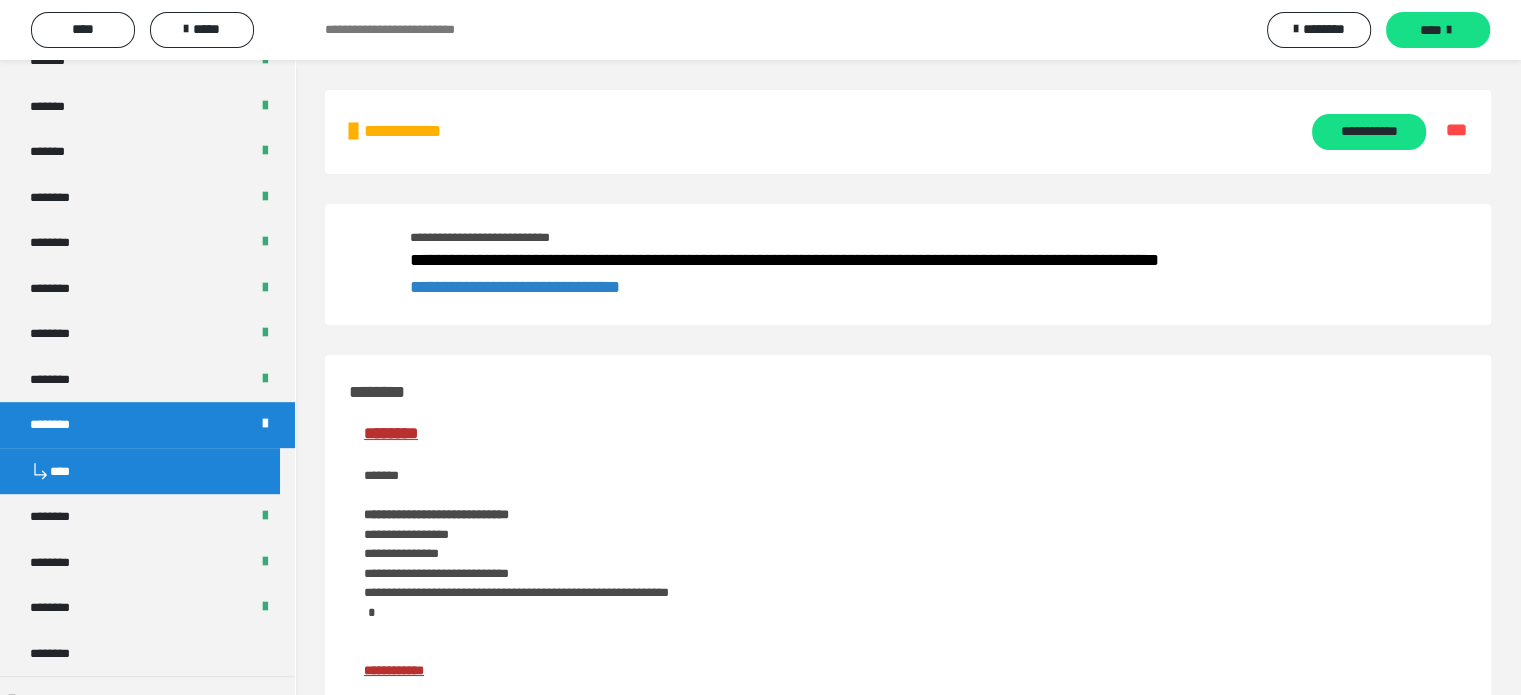 click on "**********" at bounding box center (412, 131) 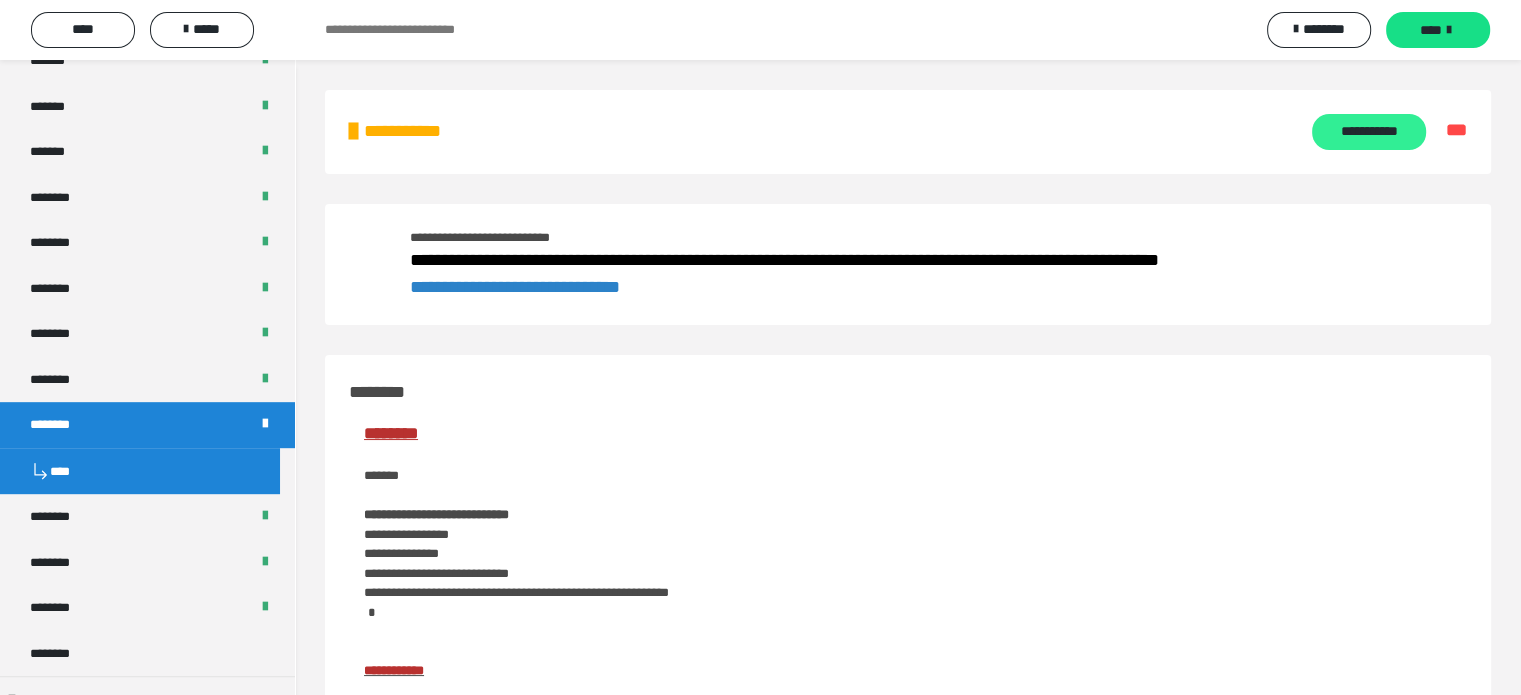 click on "**********" at bounding box center [1368, 132] 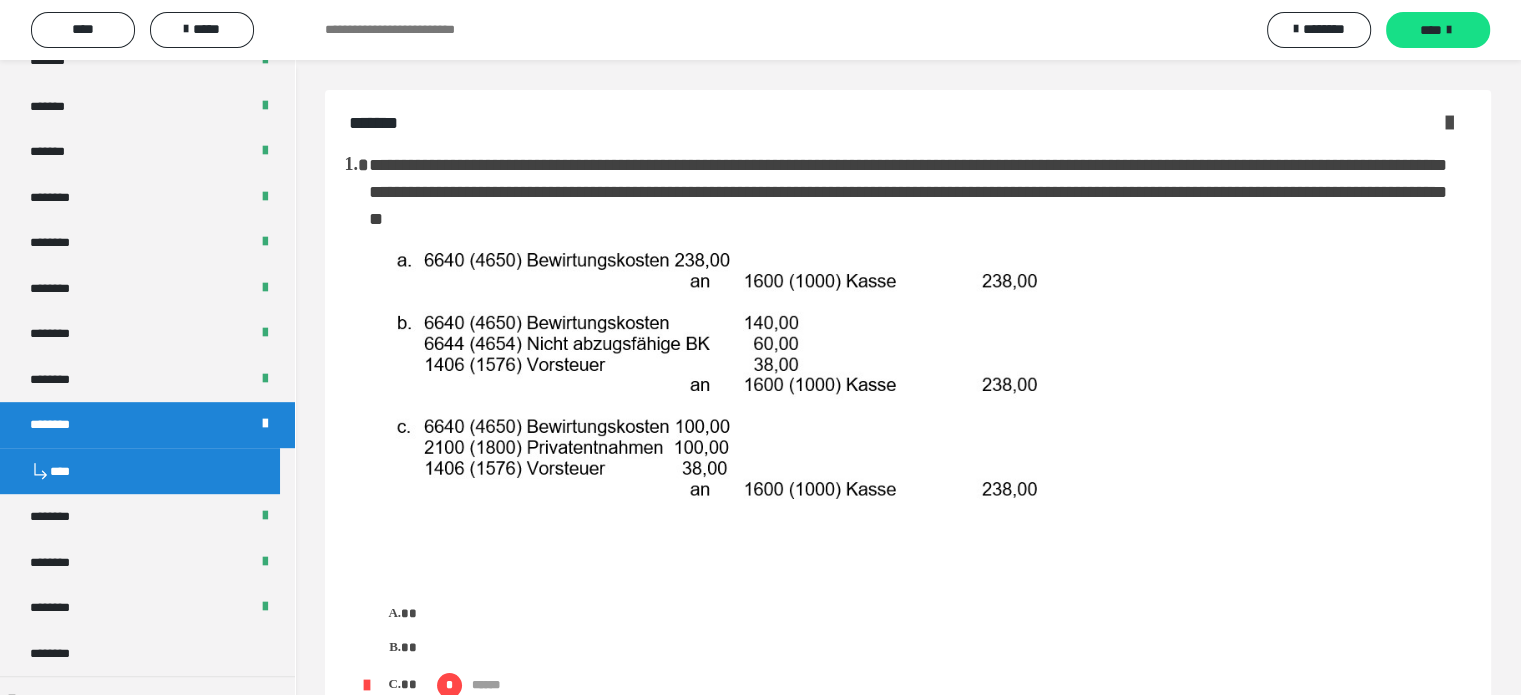 click at bounding box center (1449, 122) 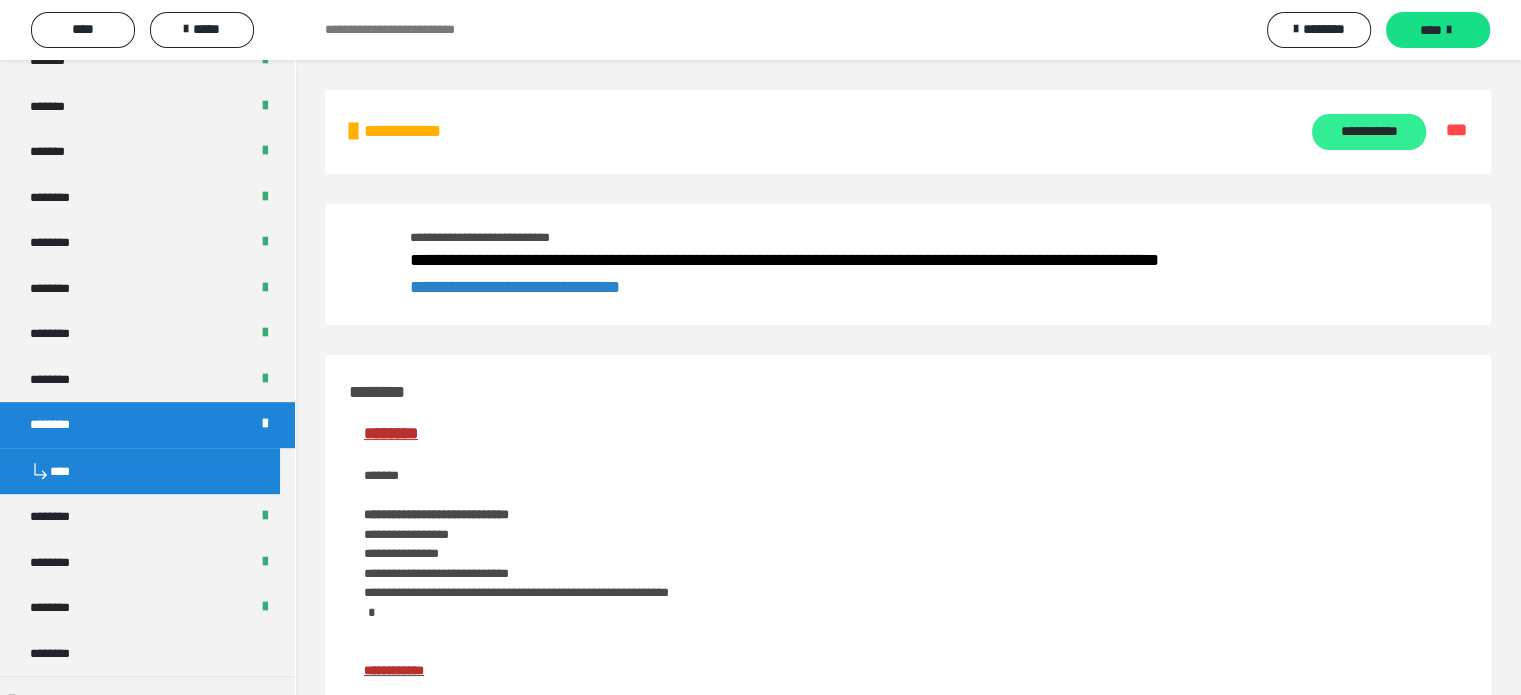click on "**********" at bounding box center (1368, 132) 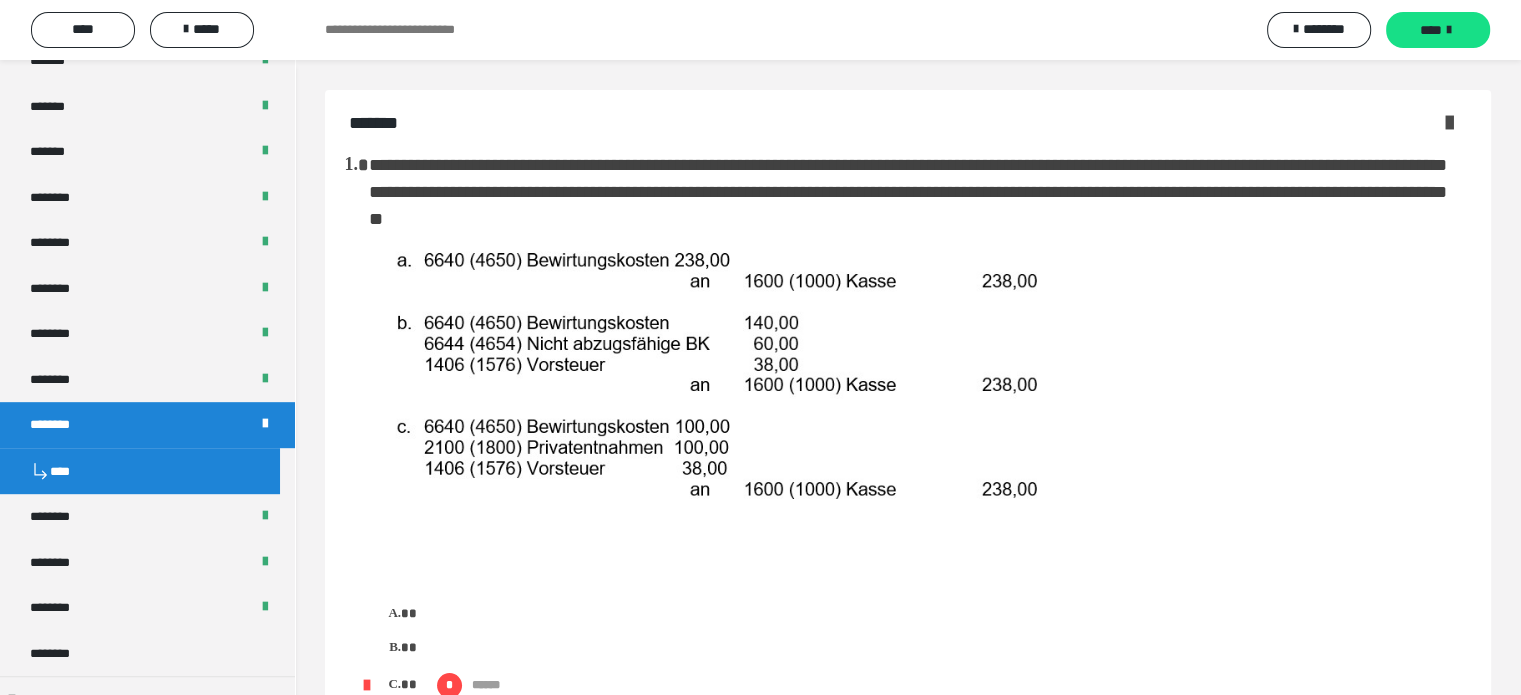 scroll, scrollTop: 500, scrollLeft: 0, axis: vertical 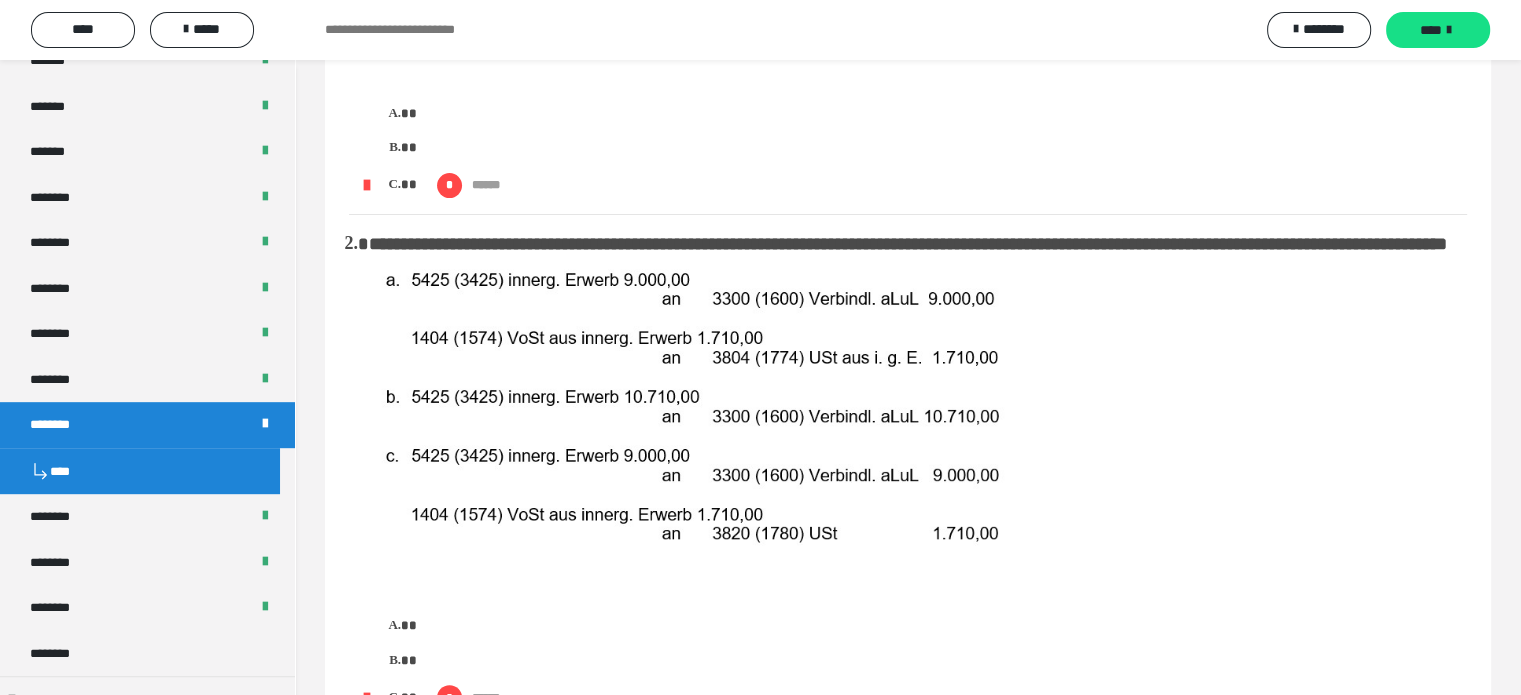 click on "*" at bounding box center (938, 148) 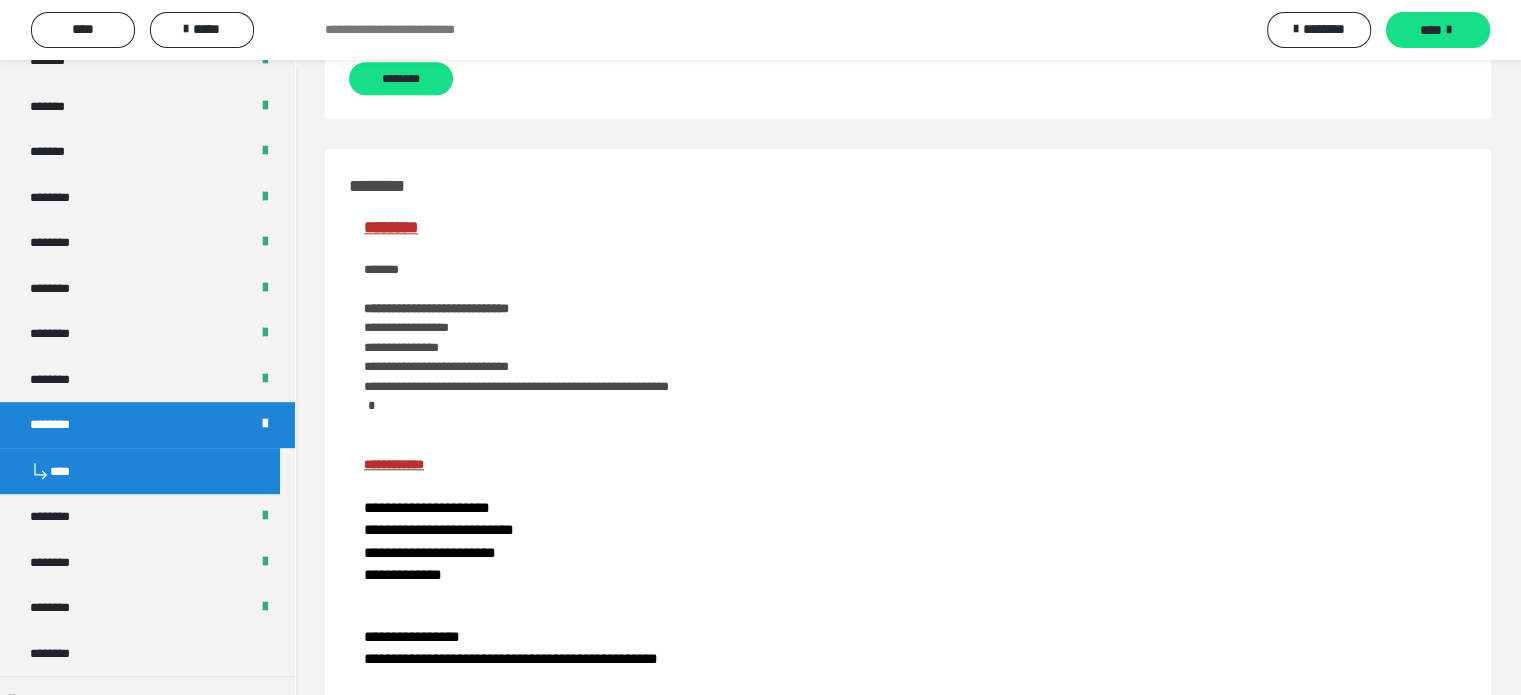 scroll, scrollTop: 1880, scrollLeft: 0, axis: vertical 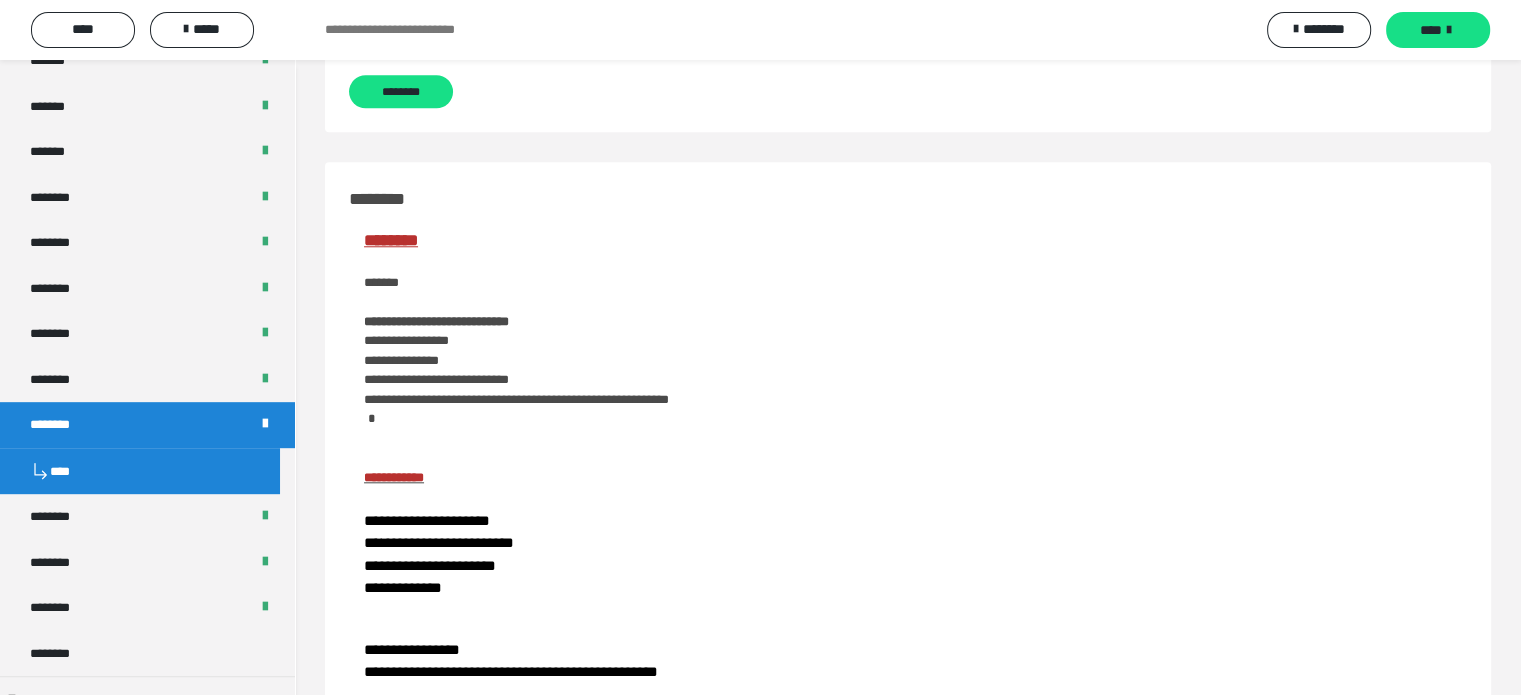 drag, startPoint x: 375, startPoint y: 100, endPoint x: 383, endPoint y: 119, distance: 20.615528 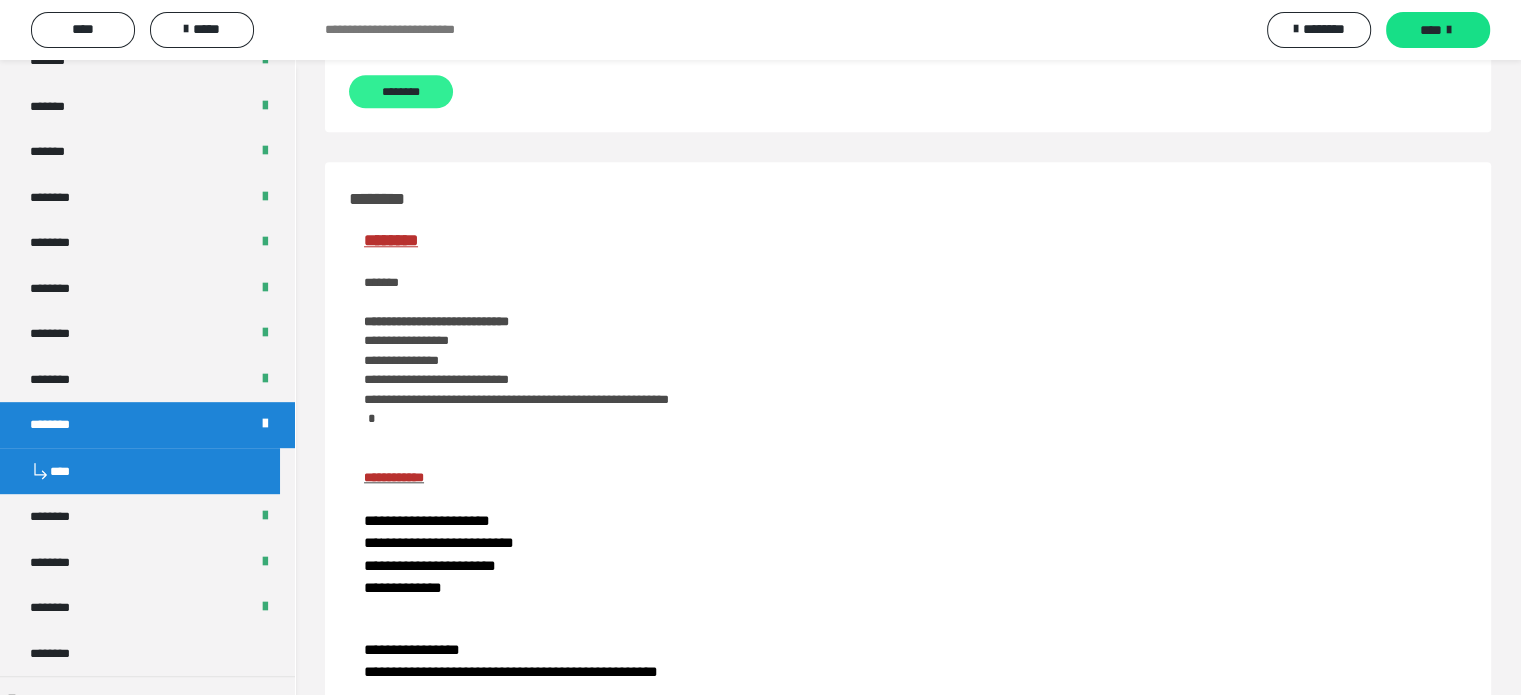click on "**********" at bounding box center [908, -829] 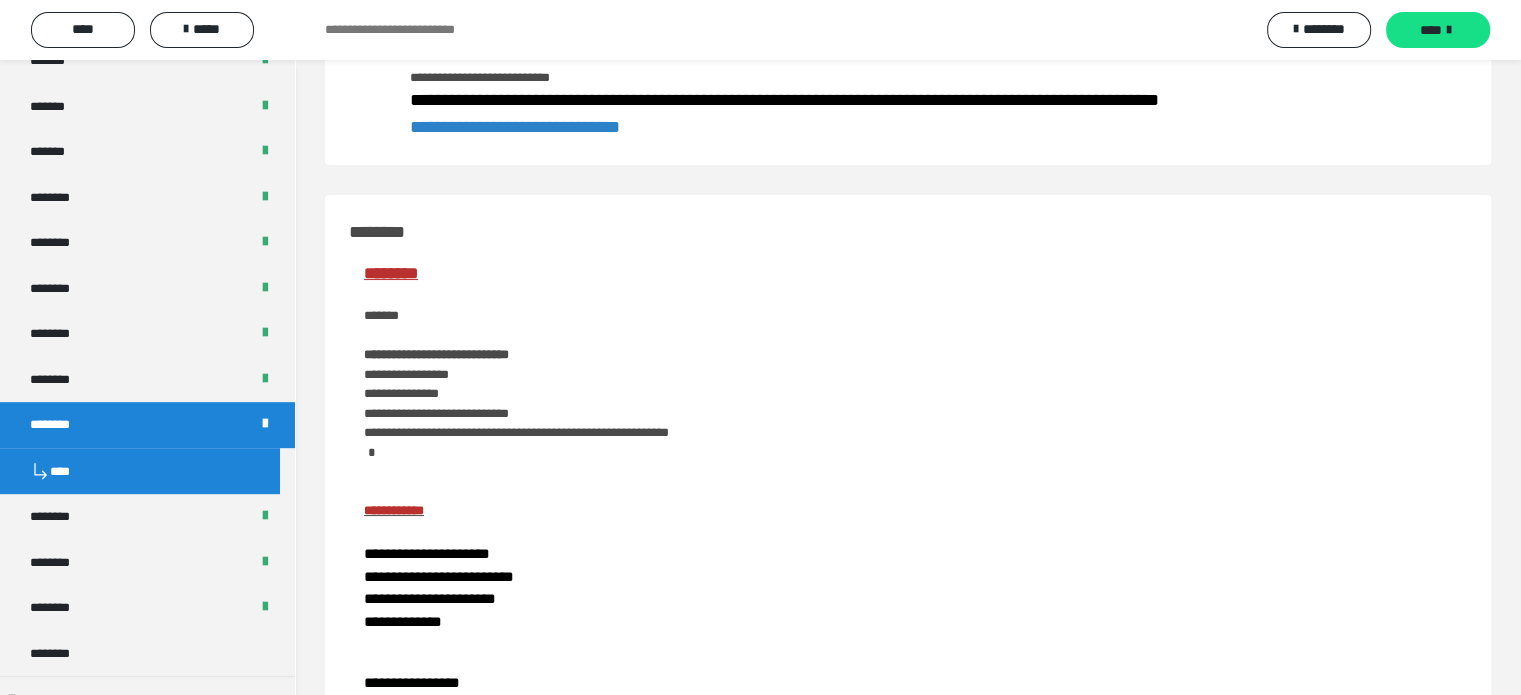 scroll, scrollTop: 0, scrollLeft: 0, axis: both 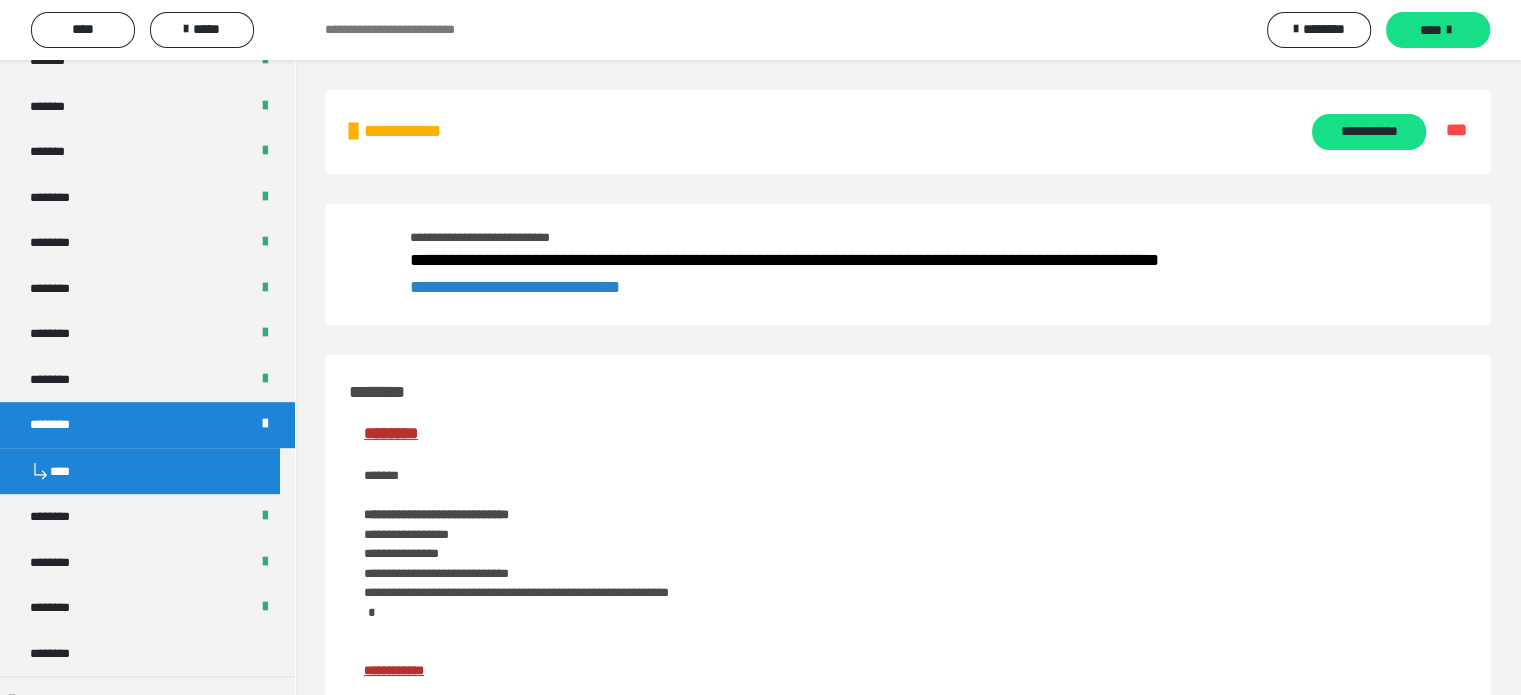 click on "**********" at bounding box center (412, 131) 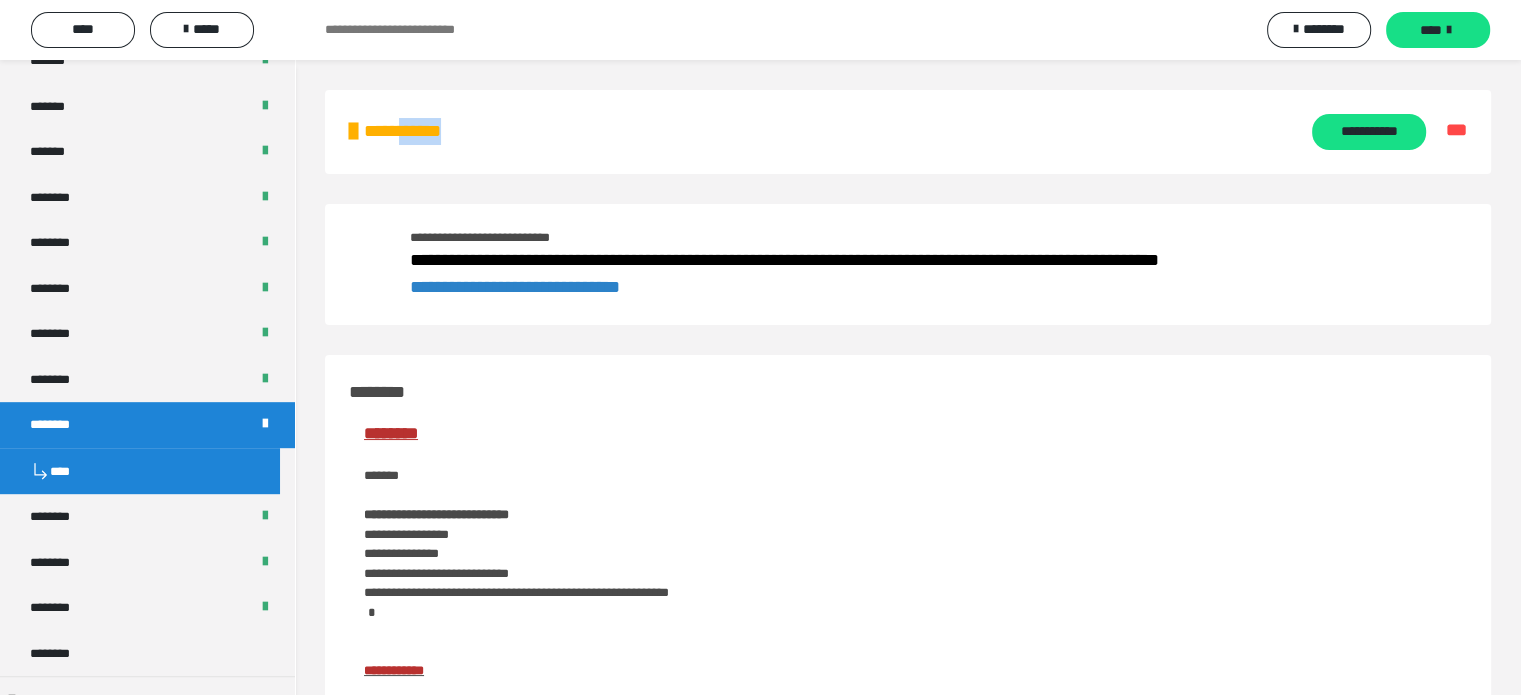 click on "**********" at bounding box center (412, 131) 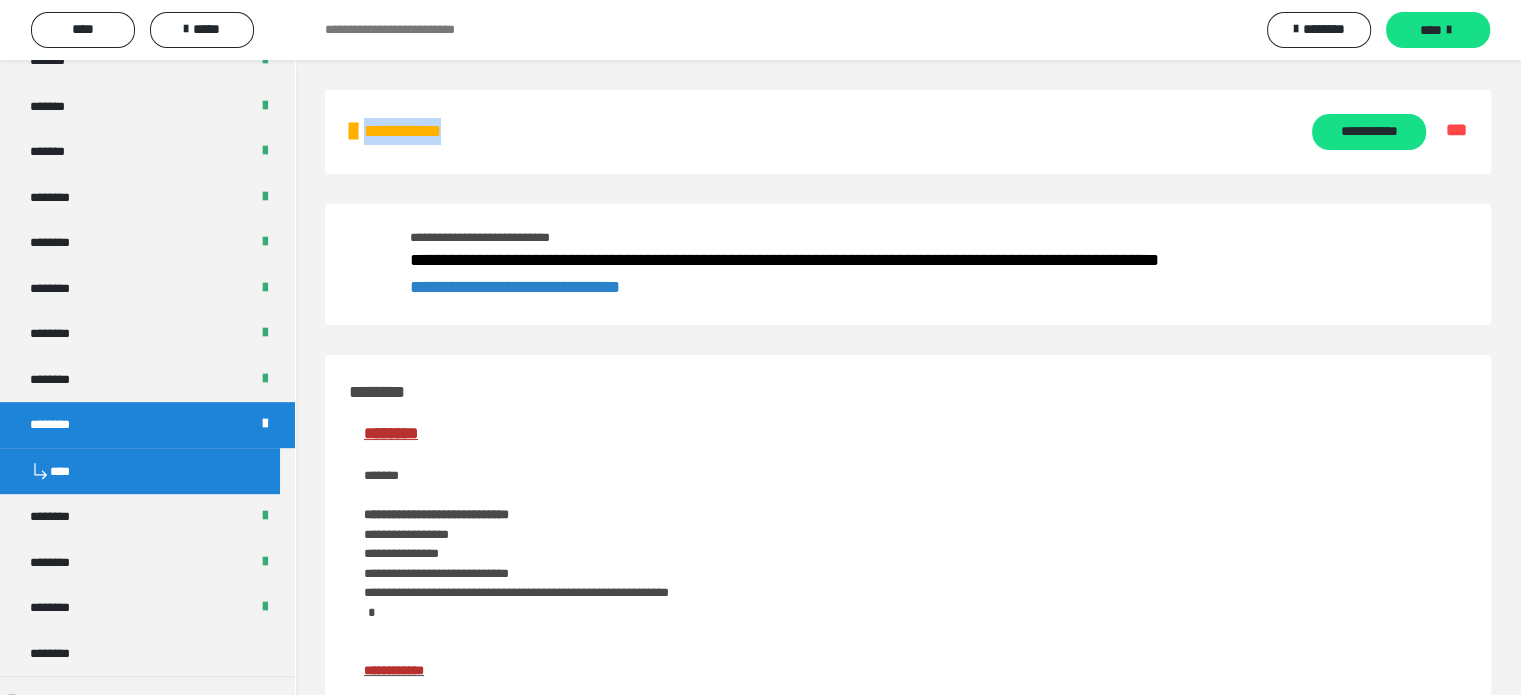 click on "**********" at bounding box center (412, 131) 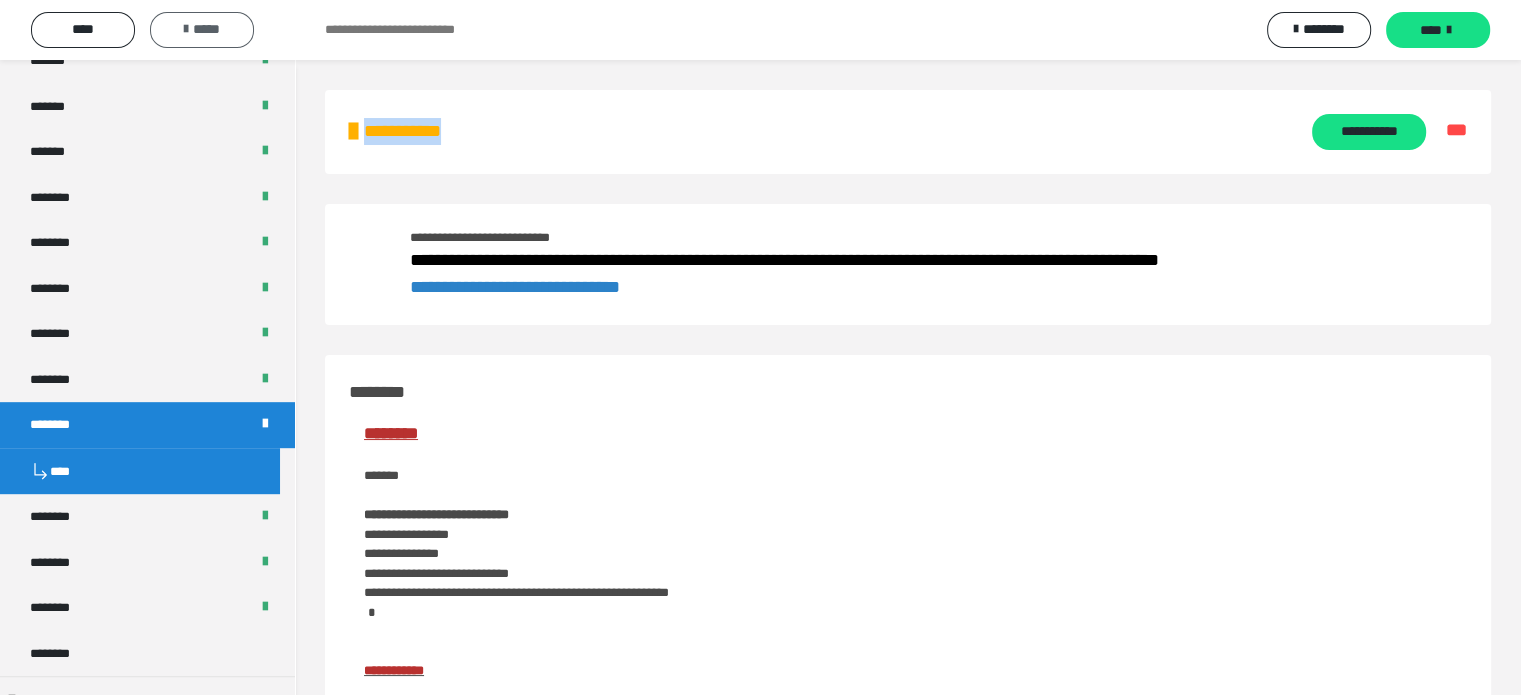 click on "*****" at bounding box center (202, 29) 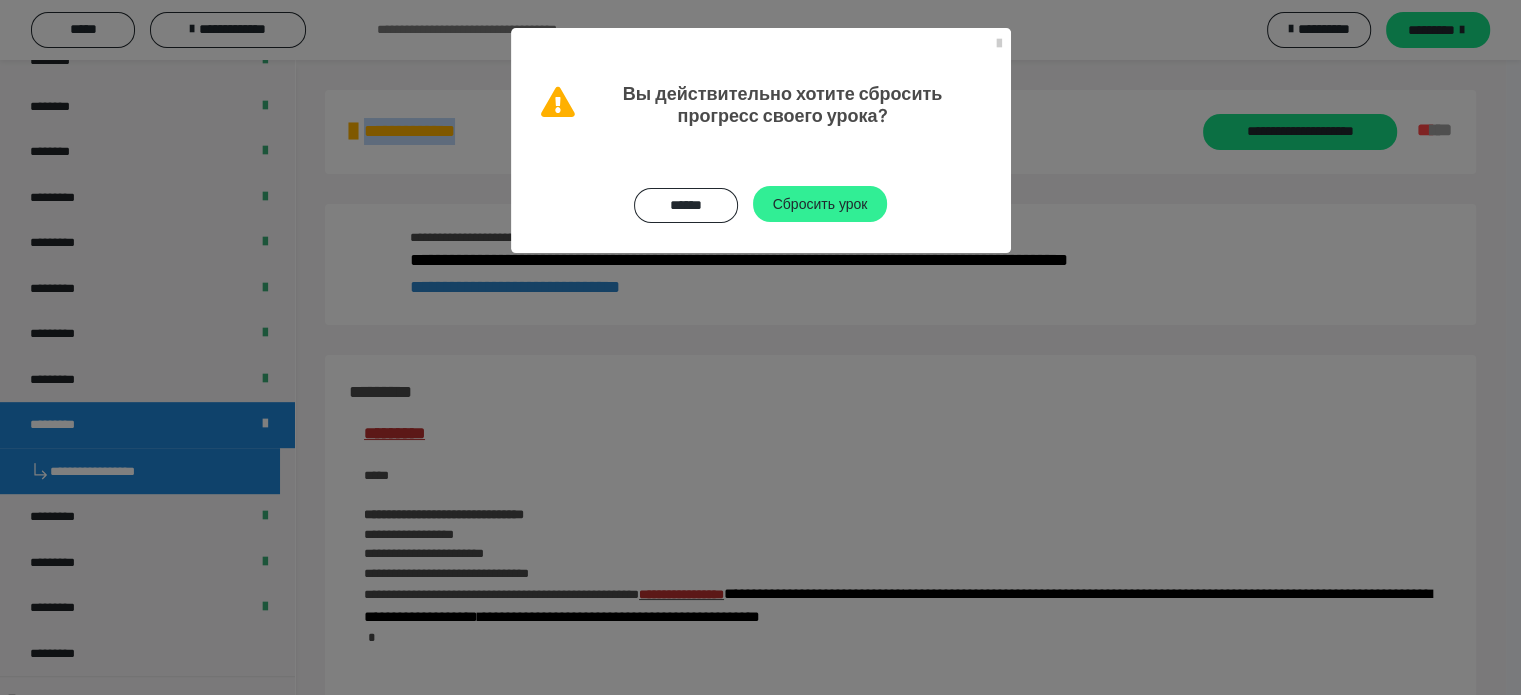 click on "Сбросить урок" at bounding box center (820, 204) 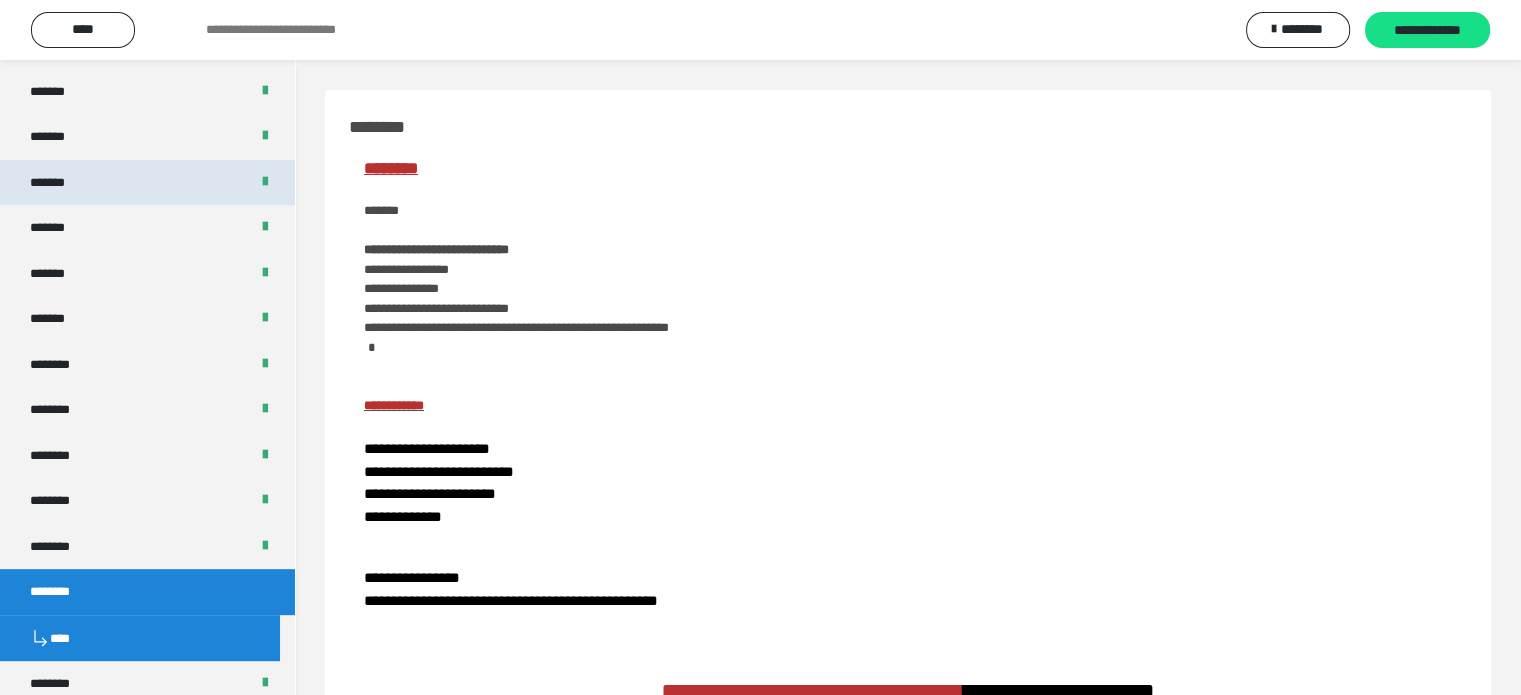 scroll, scrollTop: 1000, scrollLeft: 0, axis: vertical 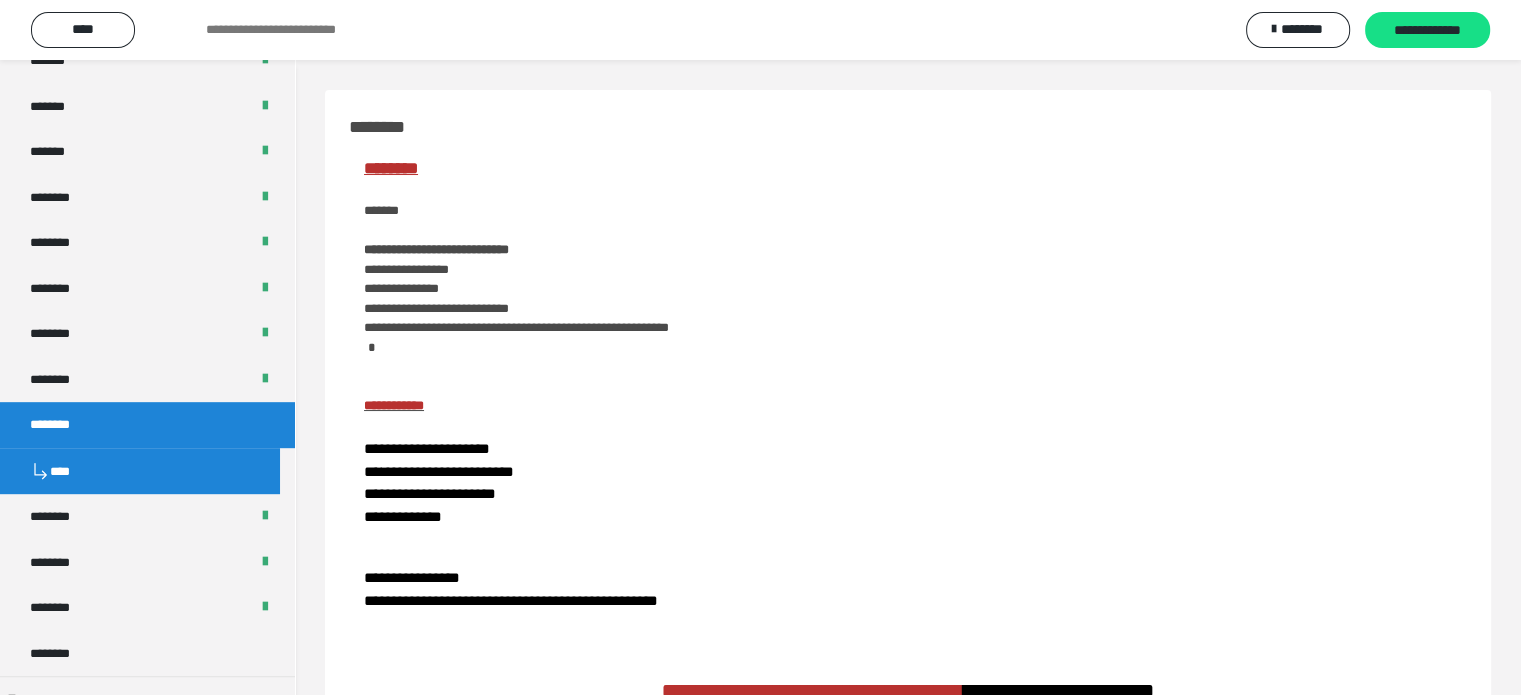 click on "********" at bounding box center [147, 425] 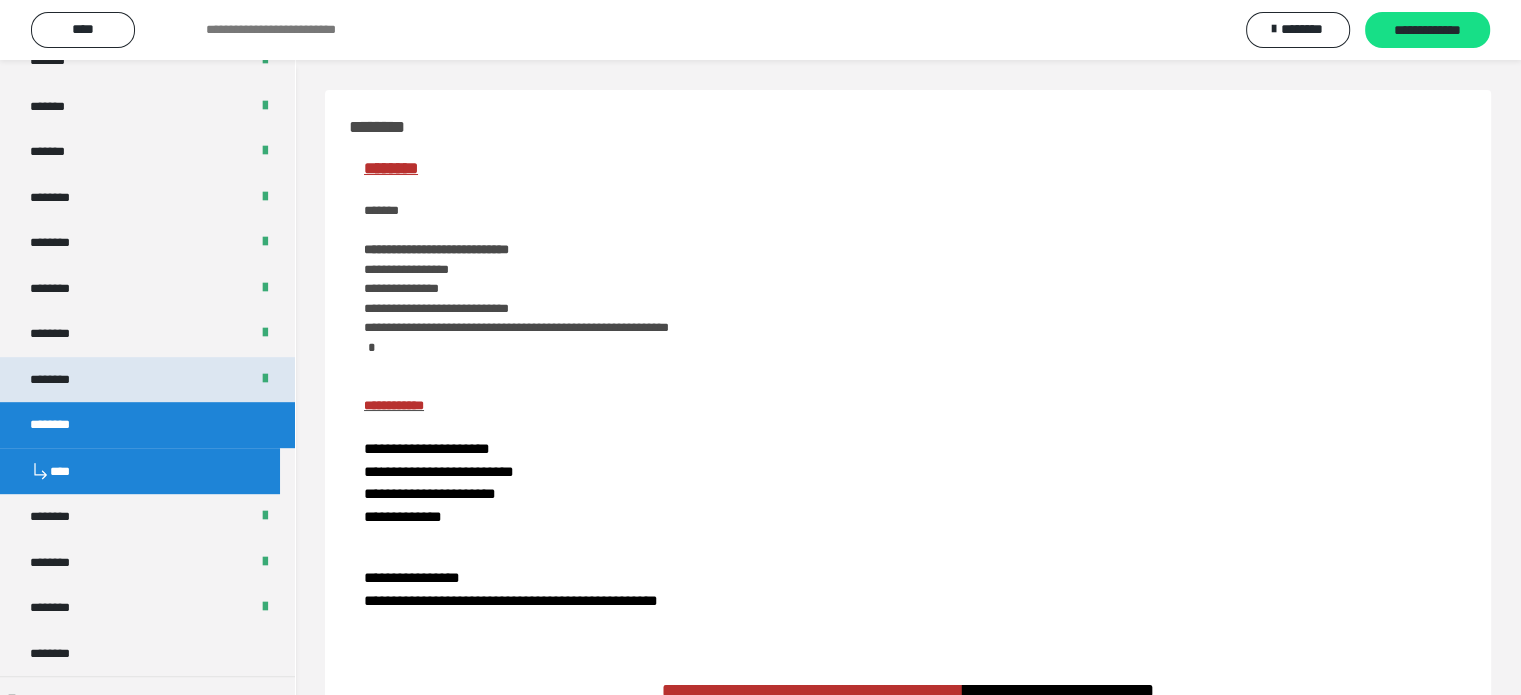 drag, startPoint x: 147, startPoint y: 387, endPoint x: 133, endPoint y: 384, distance: 14.3178215 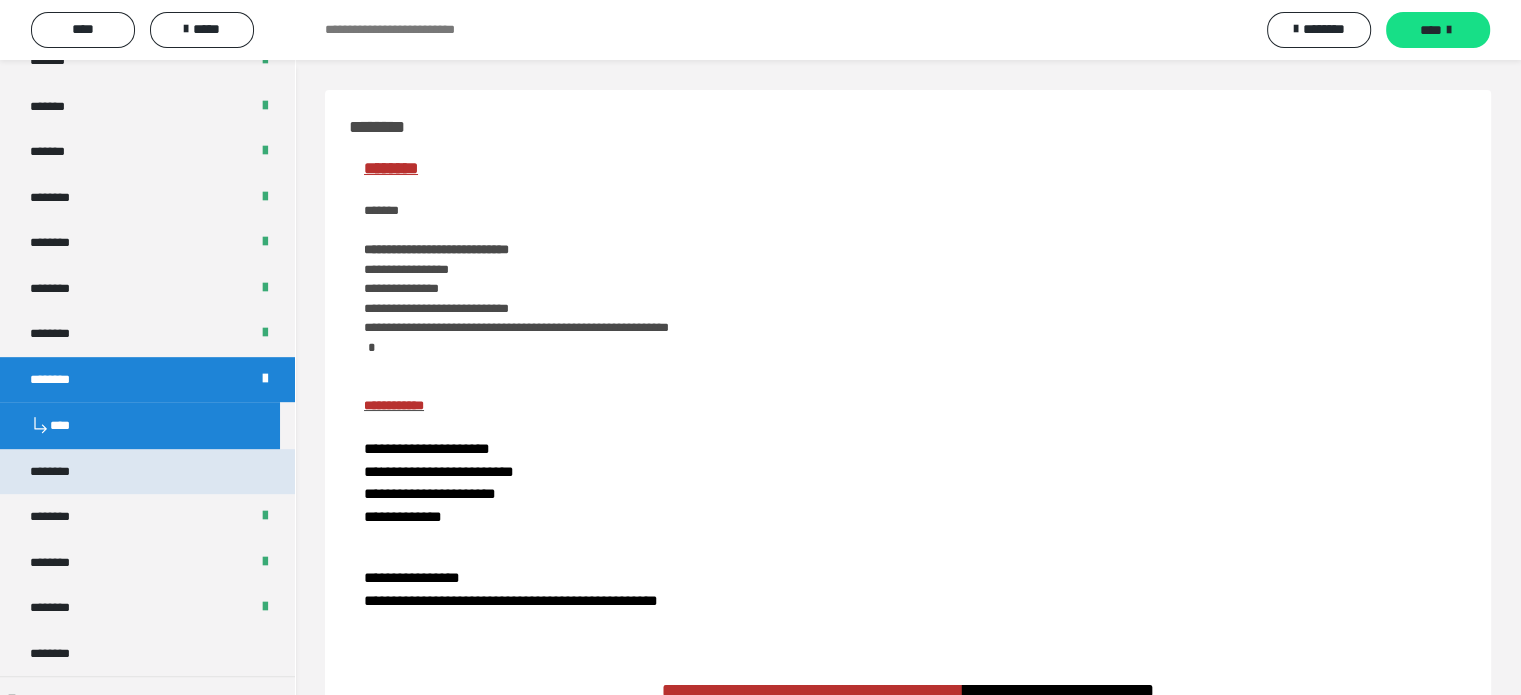 click on "********" at bounding box center (147, 472) 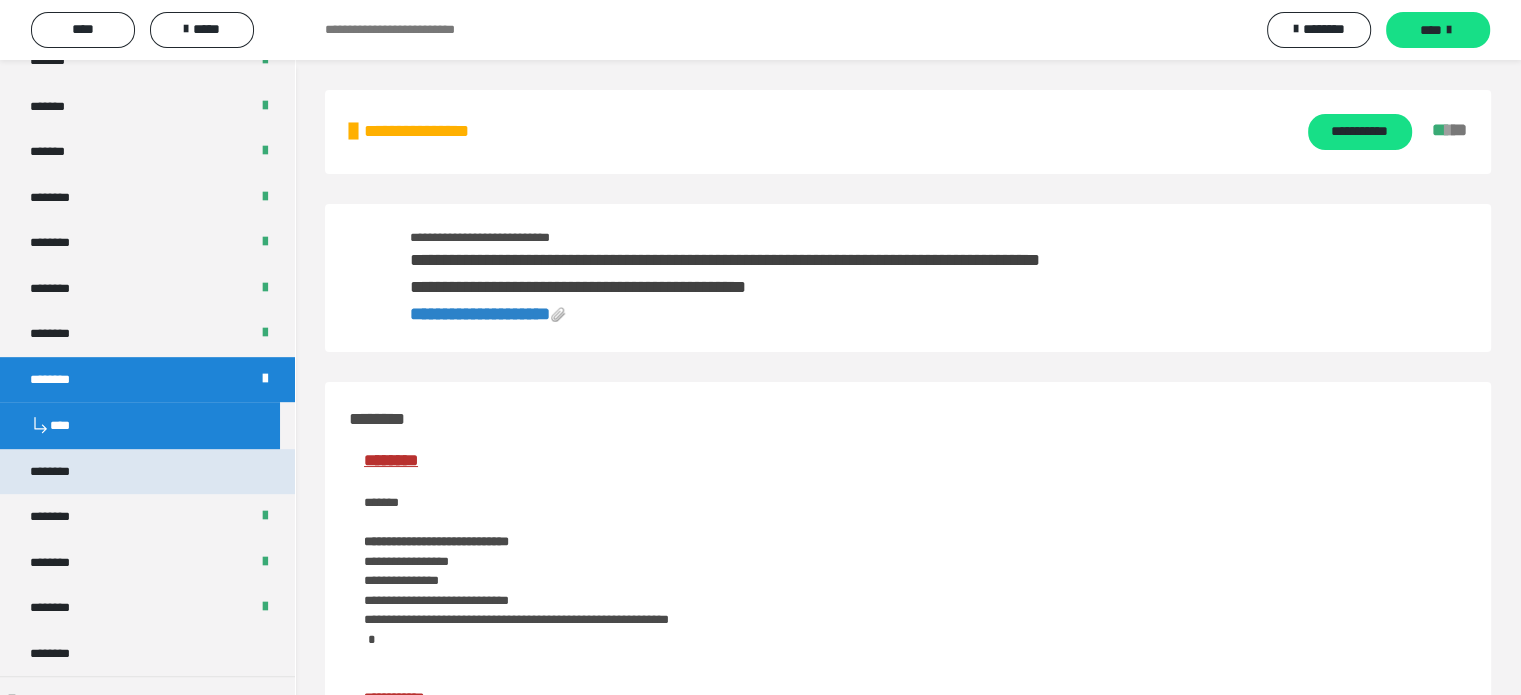 click on "********" at bounding box center [147, 472] 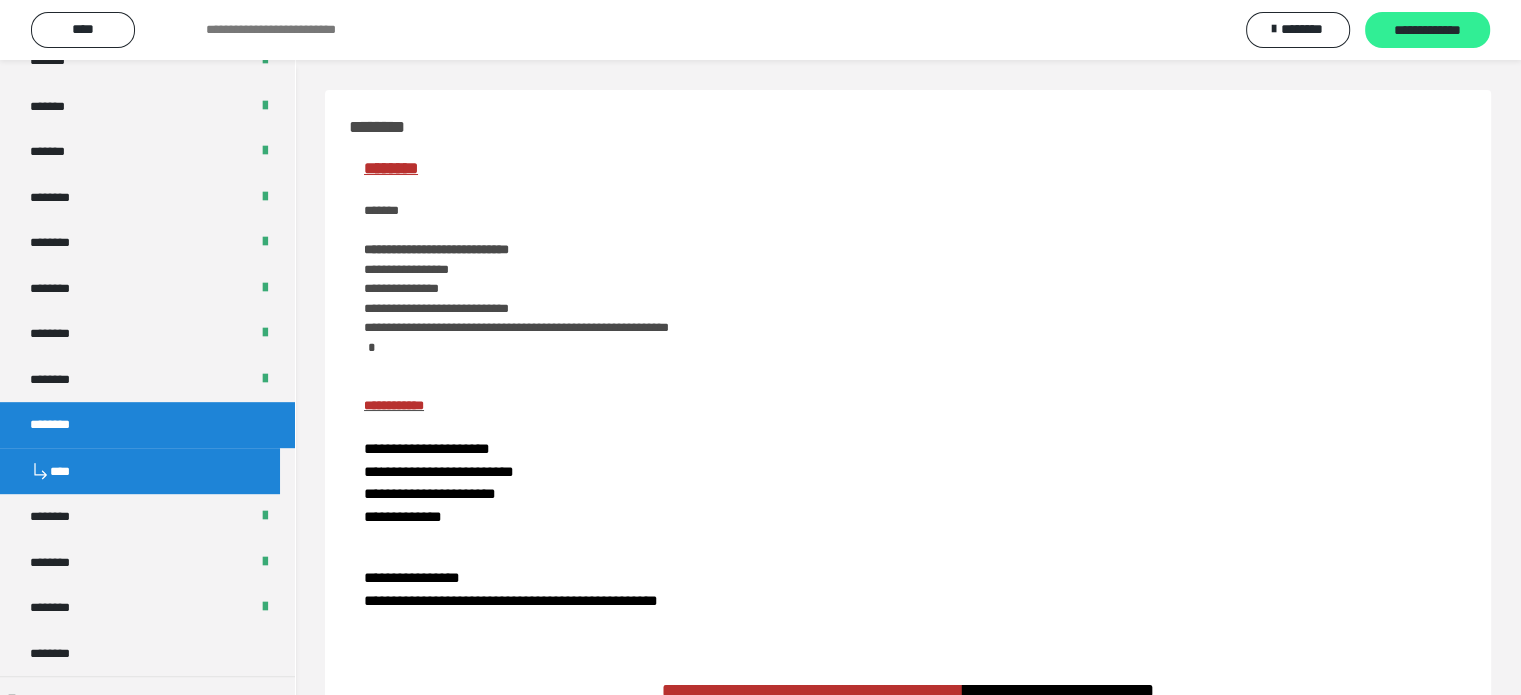 click on "**********" at bounding box center [1427, 31] 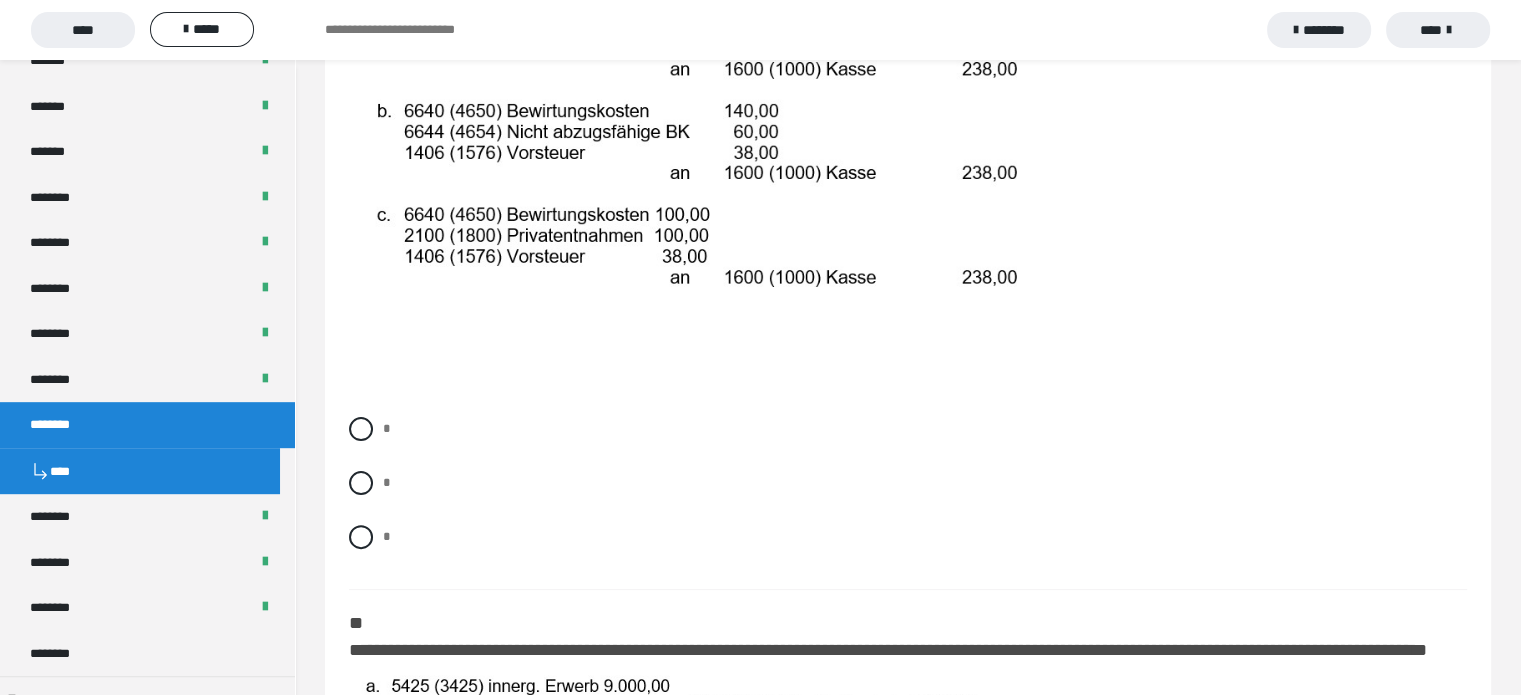 scroll, scrollTop: 500, scrollLeft: 0, axis: vertical 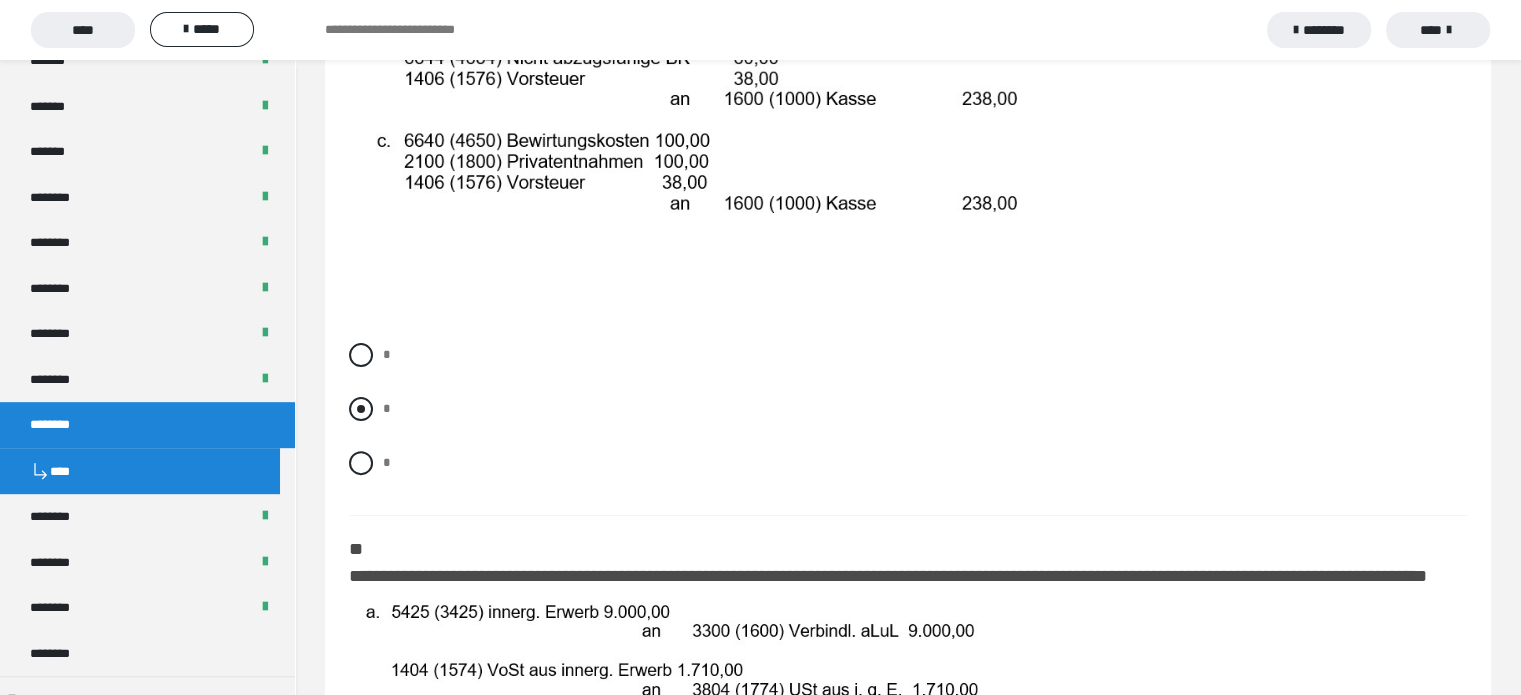 click at bounding box center [361, 409] 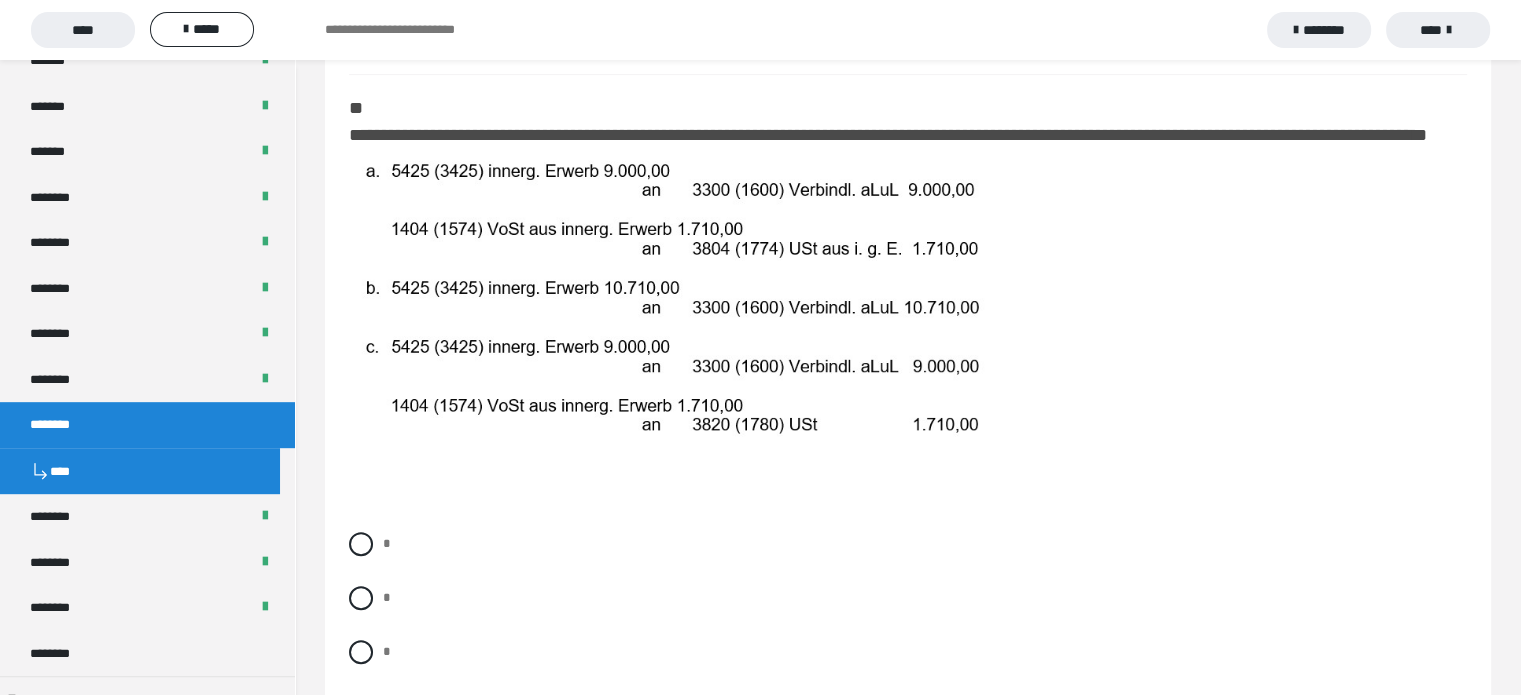scroll, scrollTop: 1000, scrollLeft: 0, axis: vertical 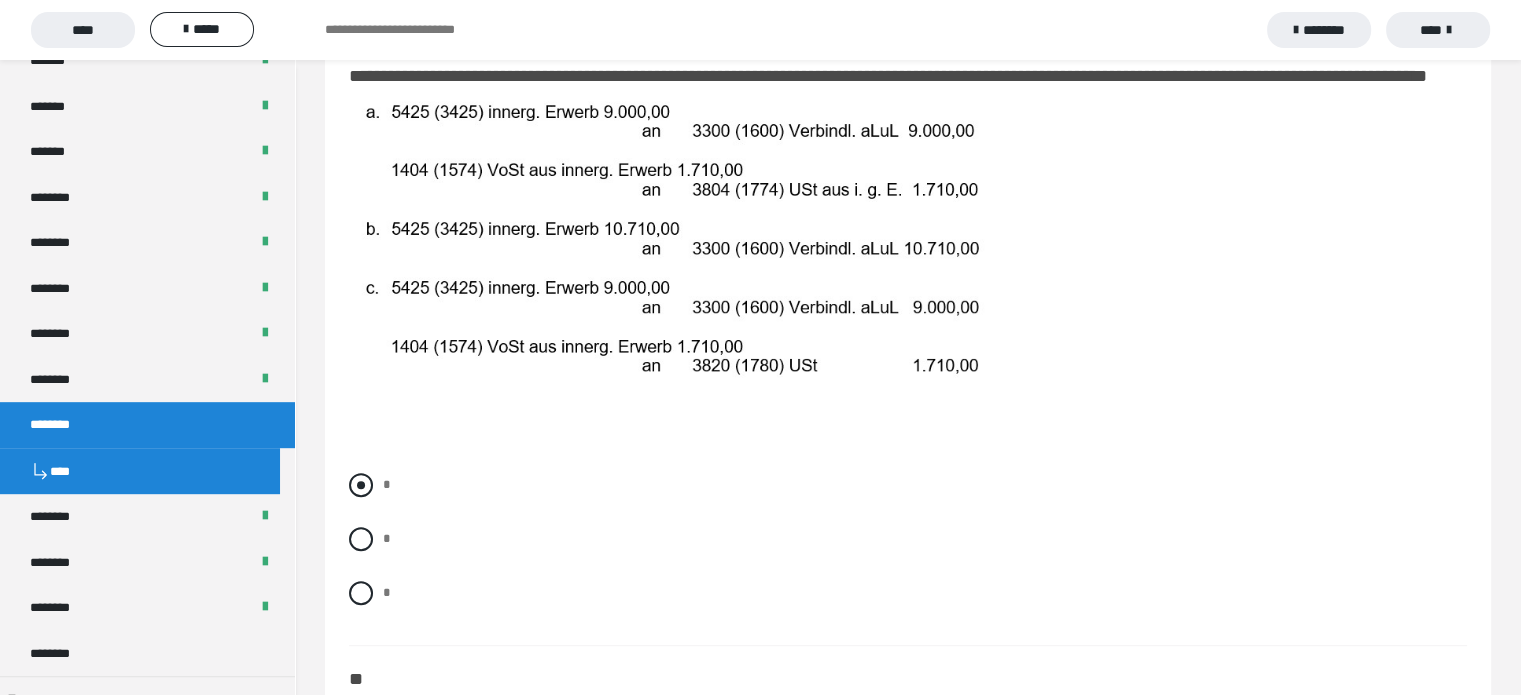 click at bounding box center [361, 485] 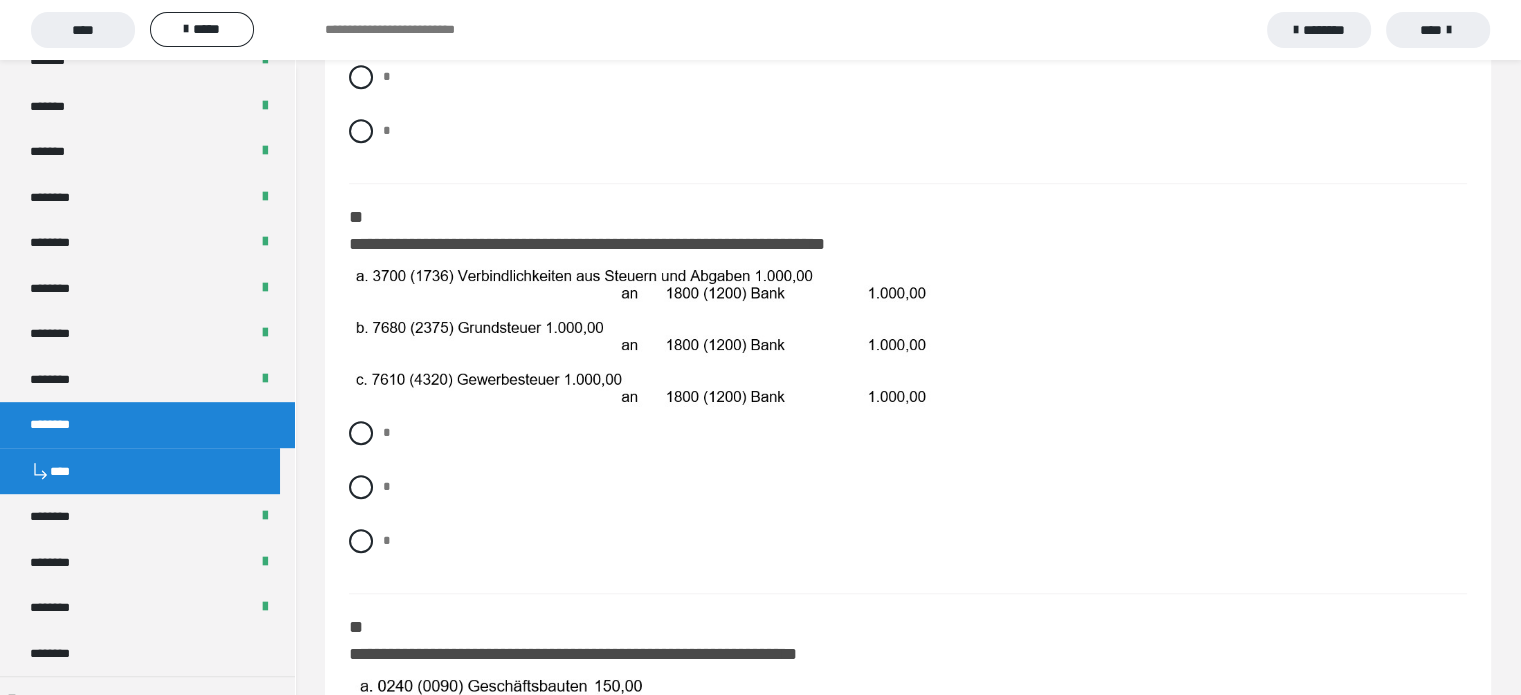 scroll, scrollTop: 1500, scrollLeft: 0, axis: vertical 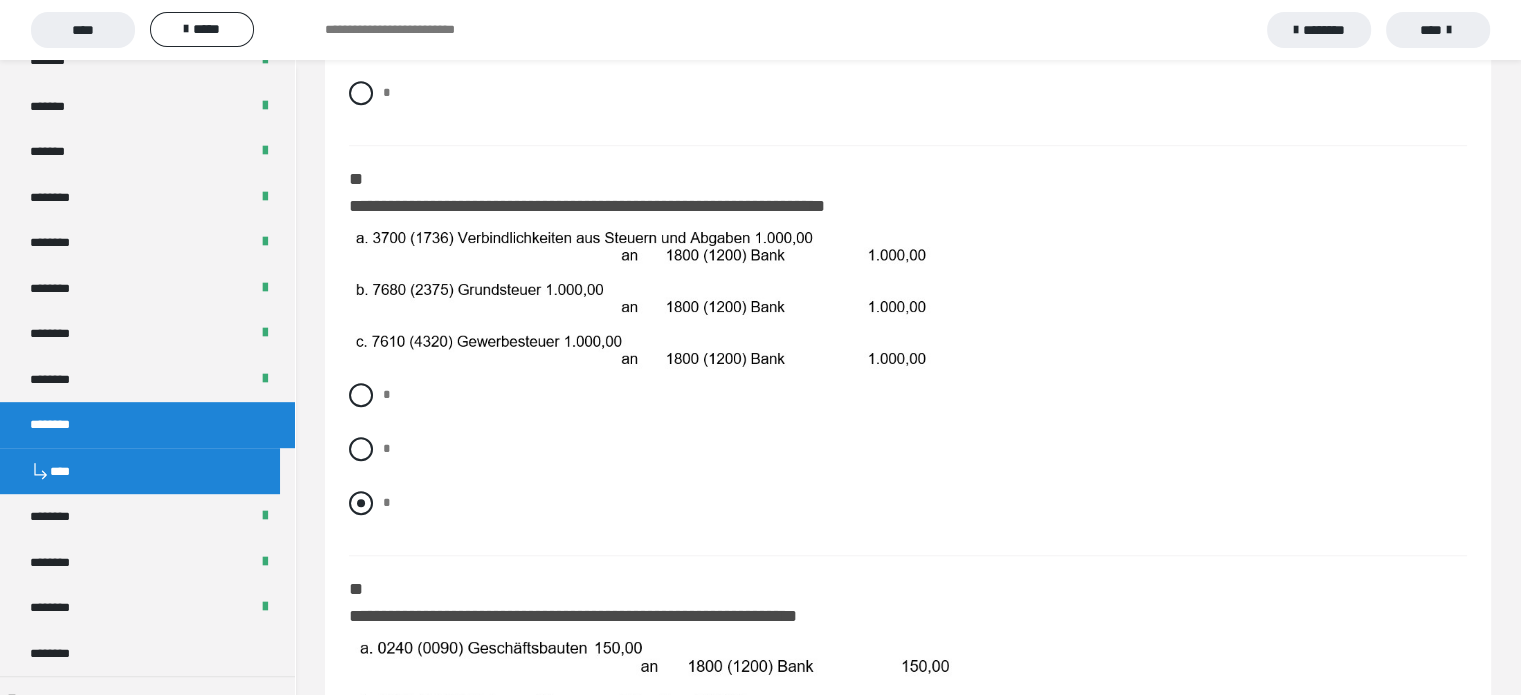 click at bounding box center (361, 503) 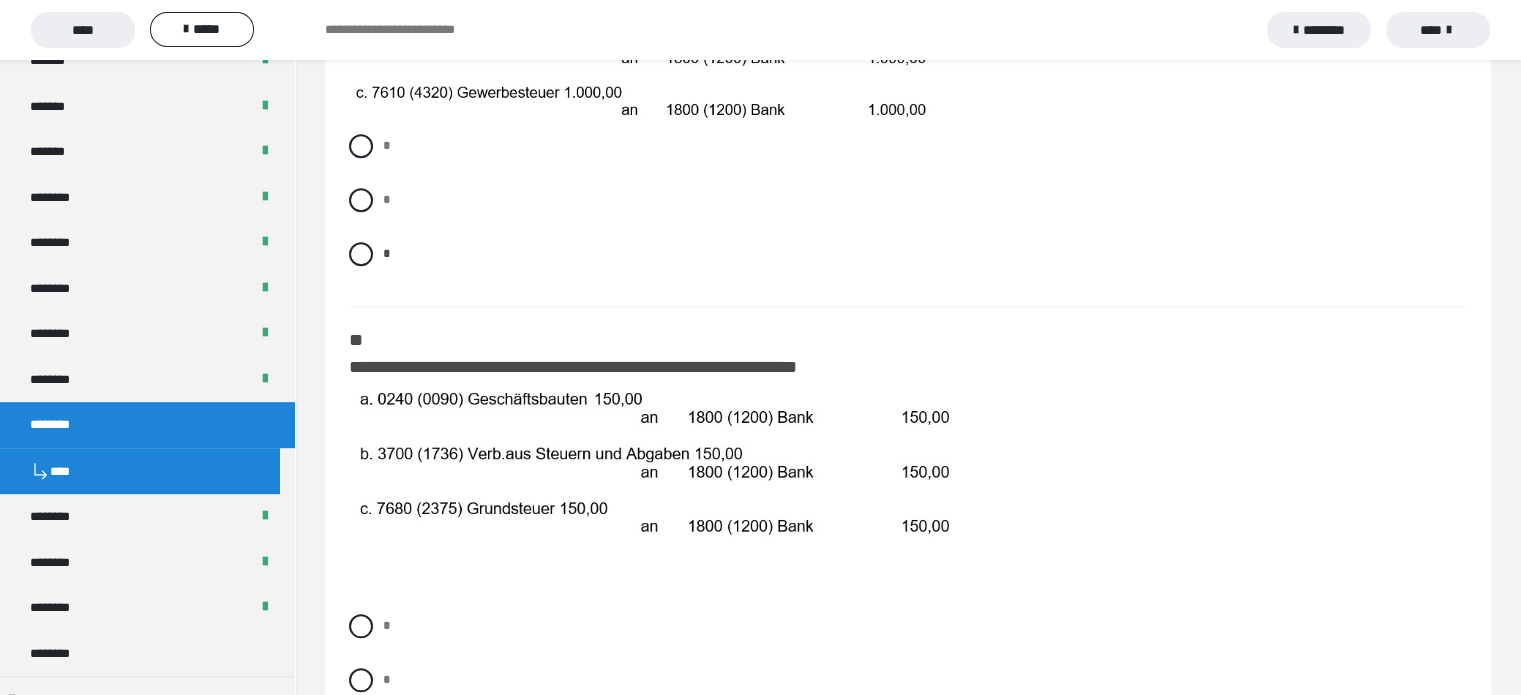scroll, scrollTop: 1833, scrollLeft: 0, axis: vertical 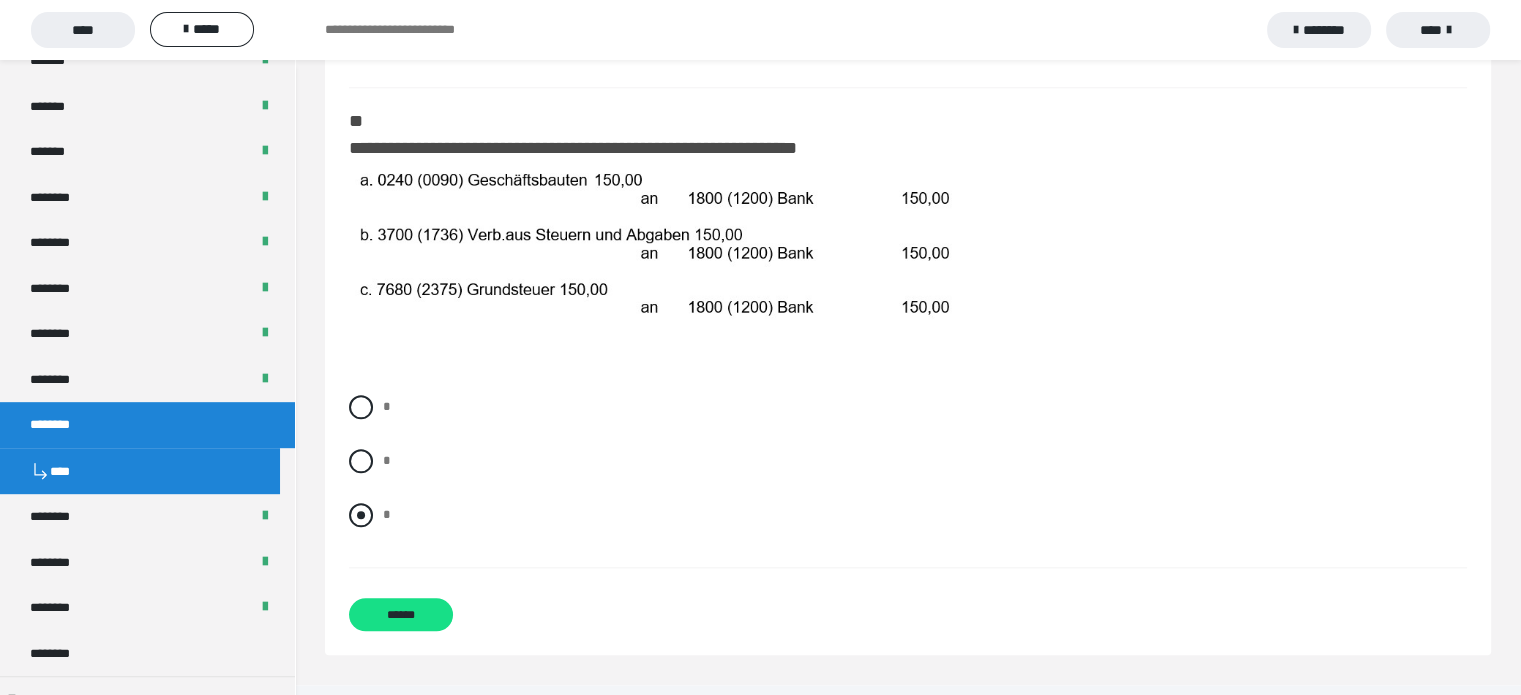 click at bounding box center [361, 515] 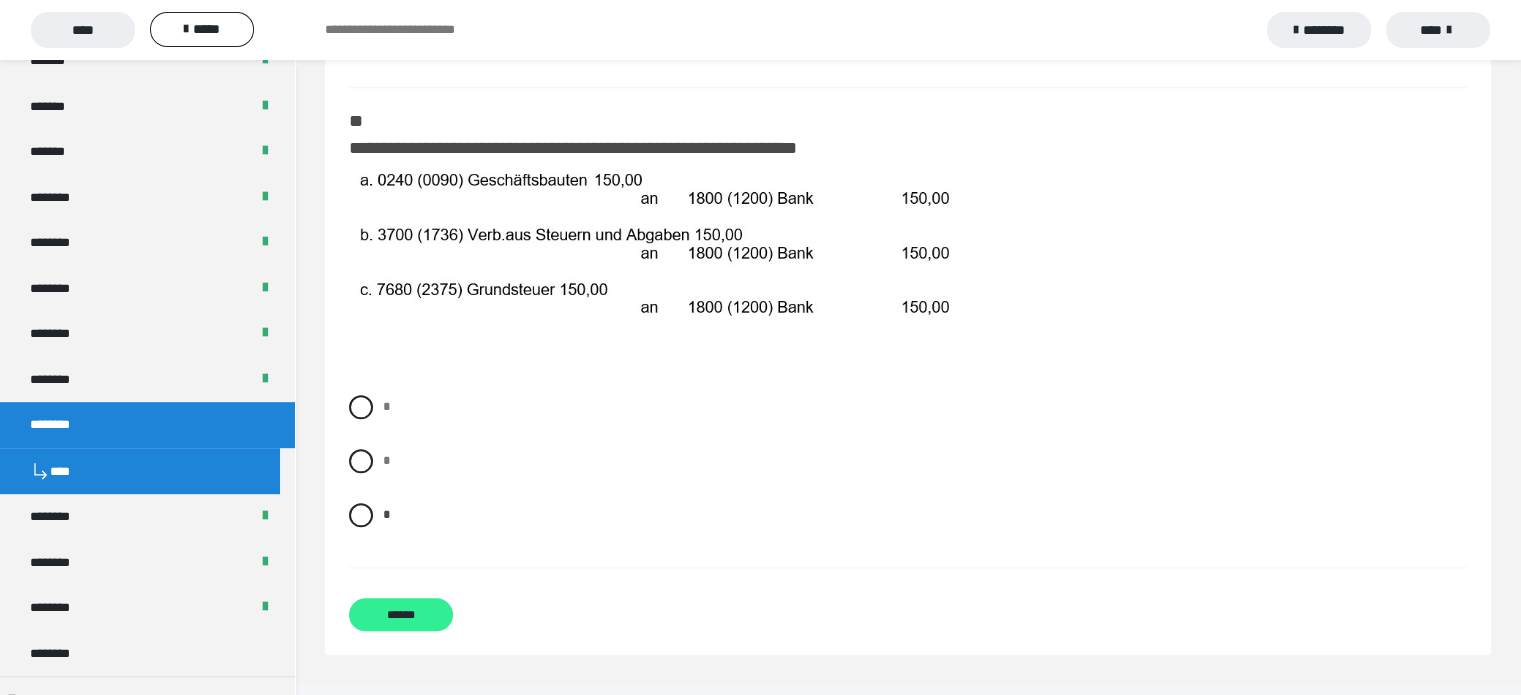 click on "******" at bounding box center [401, 614] 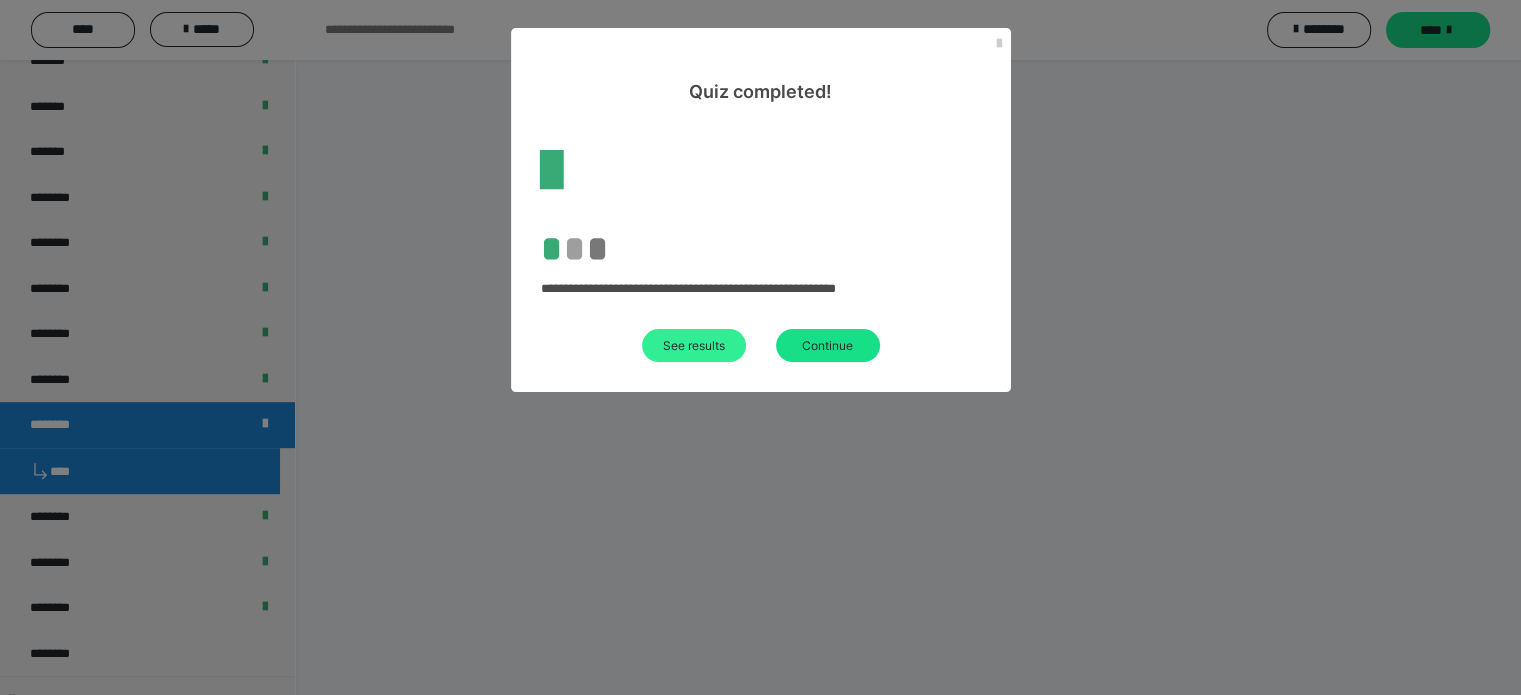 scroll, scrollTop: 60, scrollLeft: 0, axis: vertical 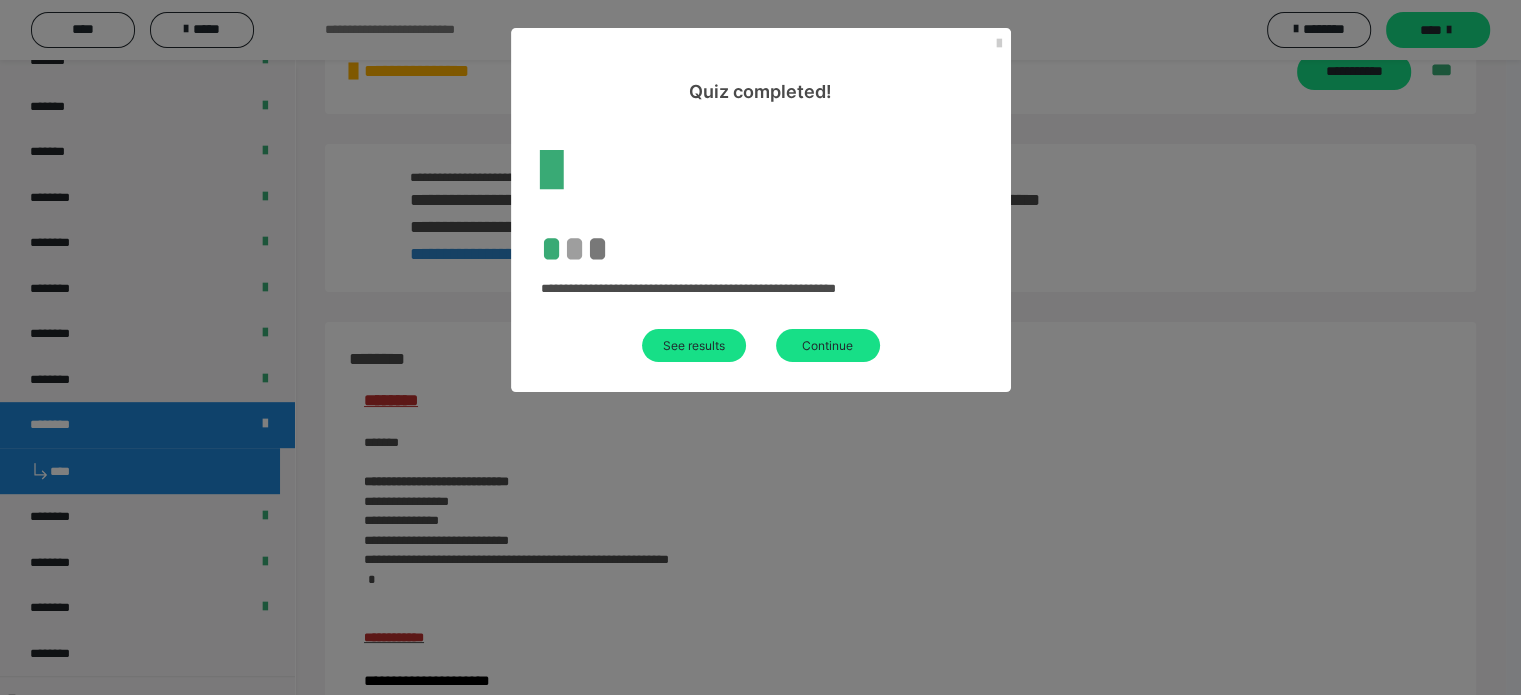 click on "Continue" at bounding box center [828, 345] 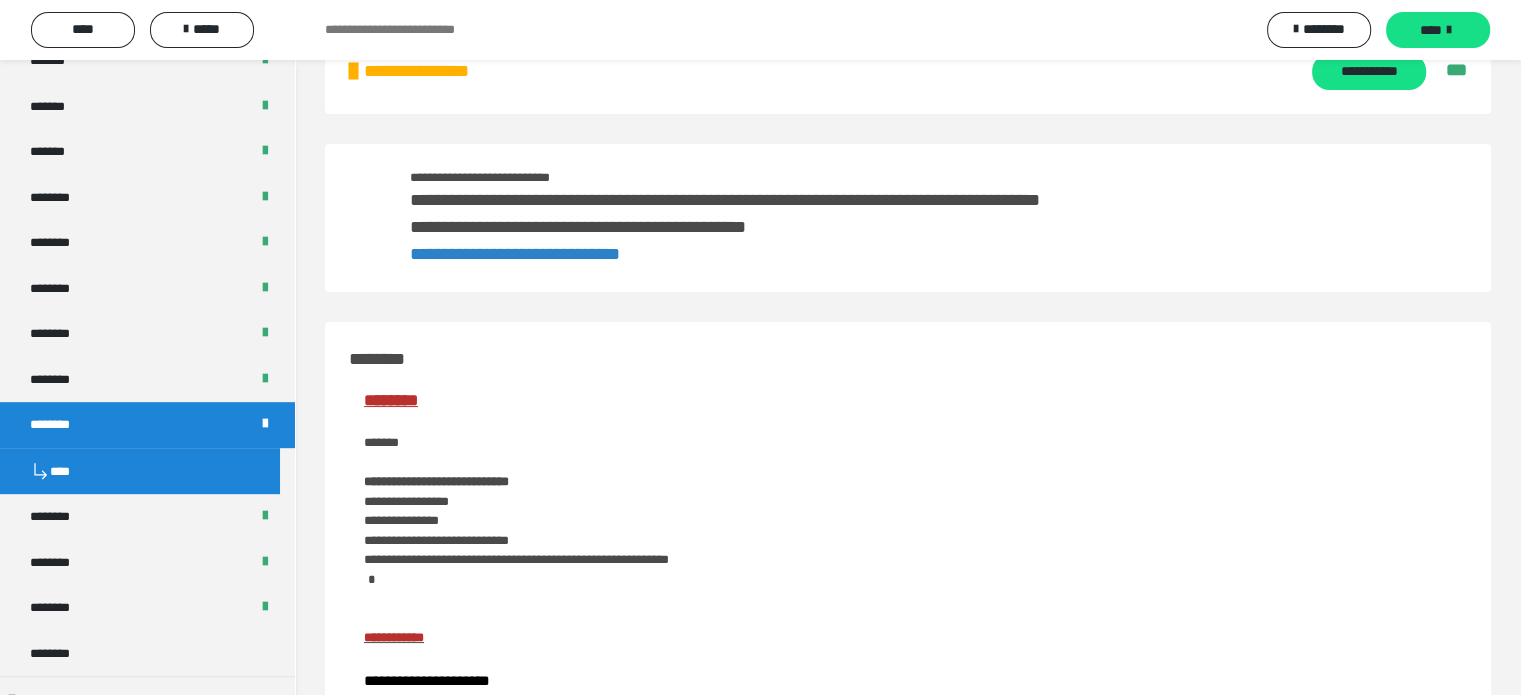 scroll, scrollTop: 1968, scrollLeft: 0, axis: vertical 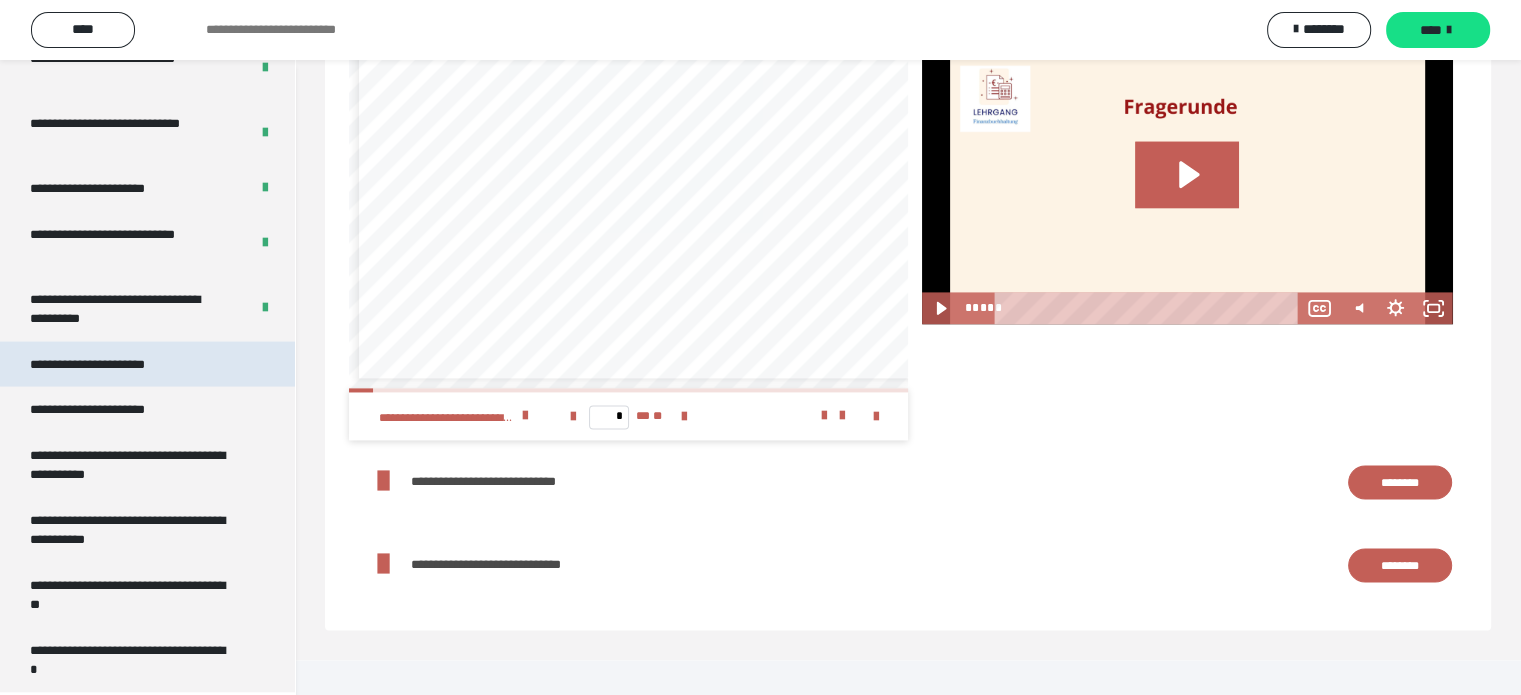 click on "**********" at bounding box center [110, 365] 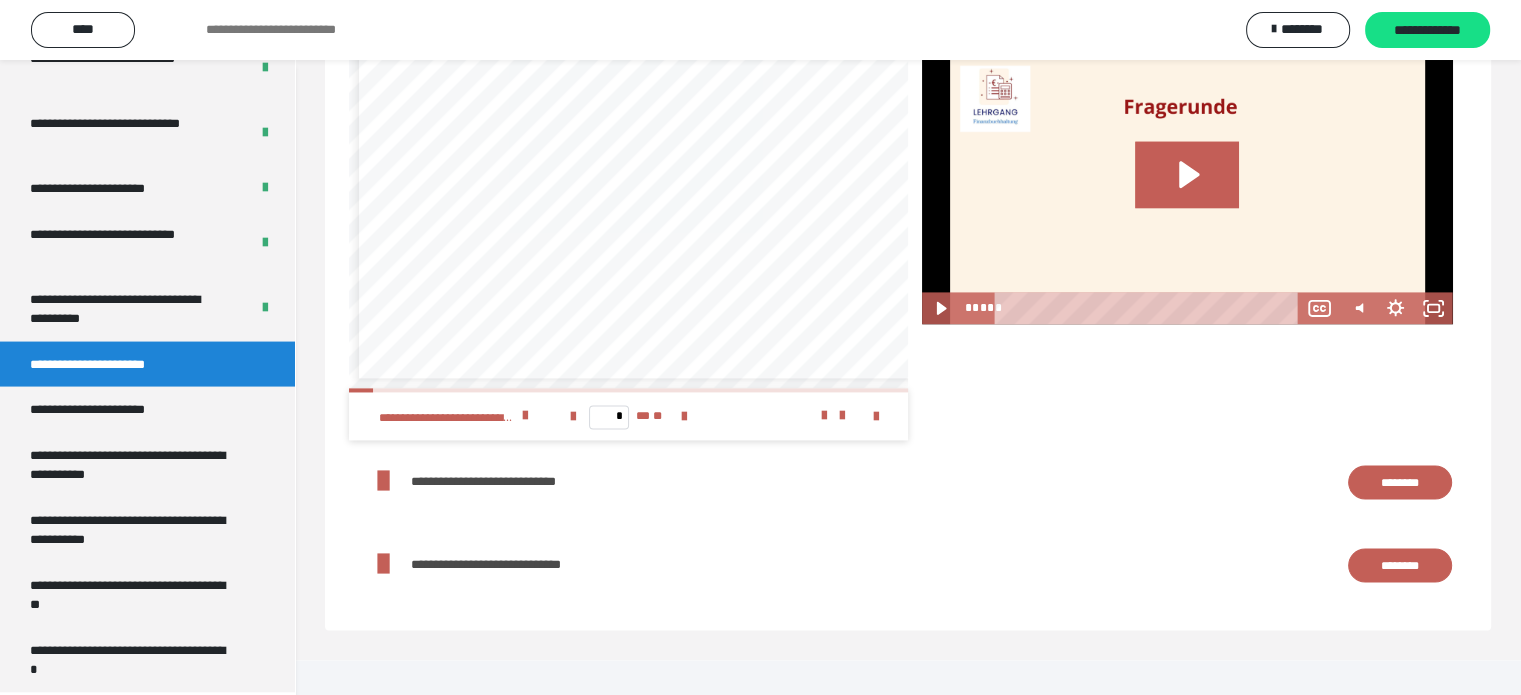 scroll, scrollTop: 60, scrollLeft: 0, axis: vertical 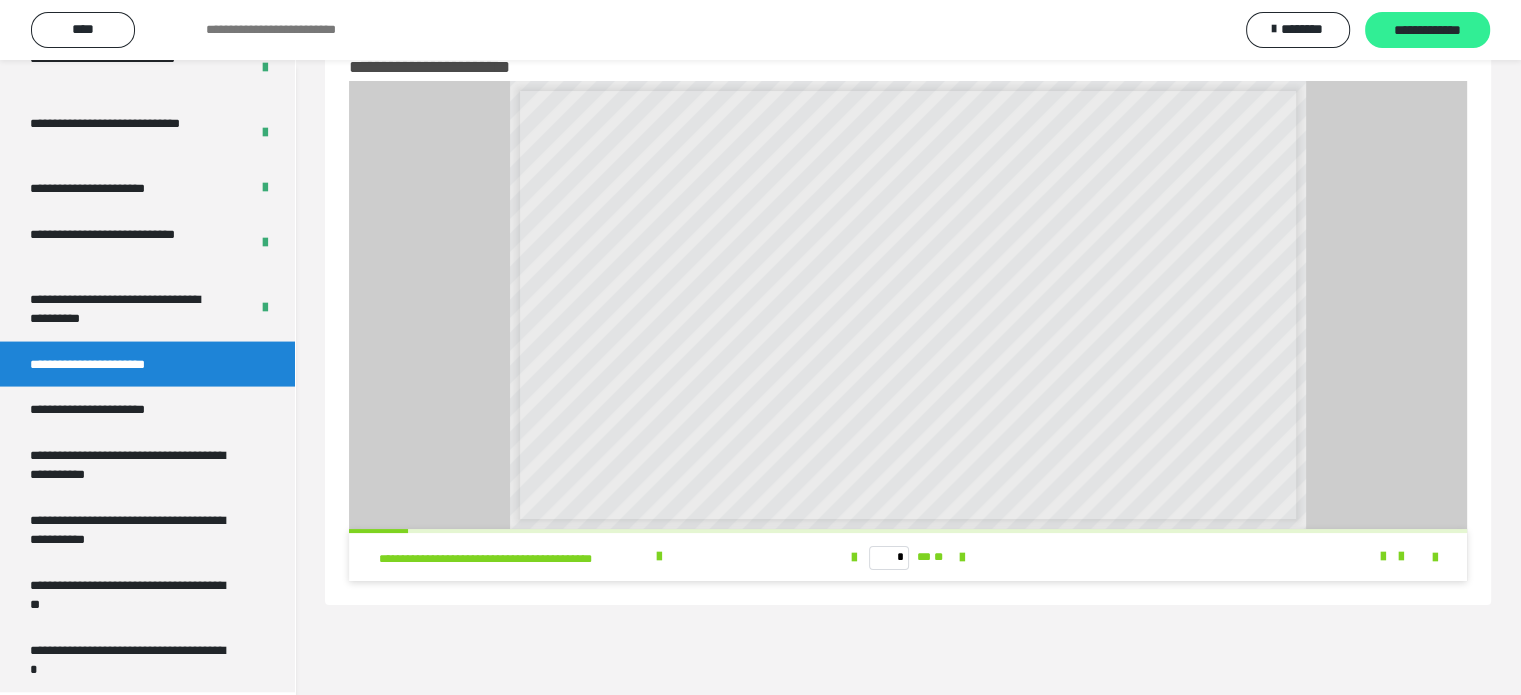 click on "**********" at bounding box center [1427, 31] 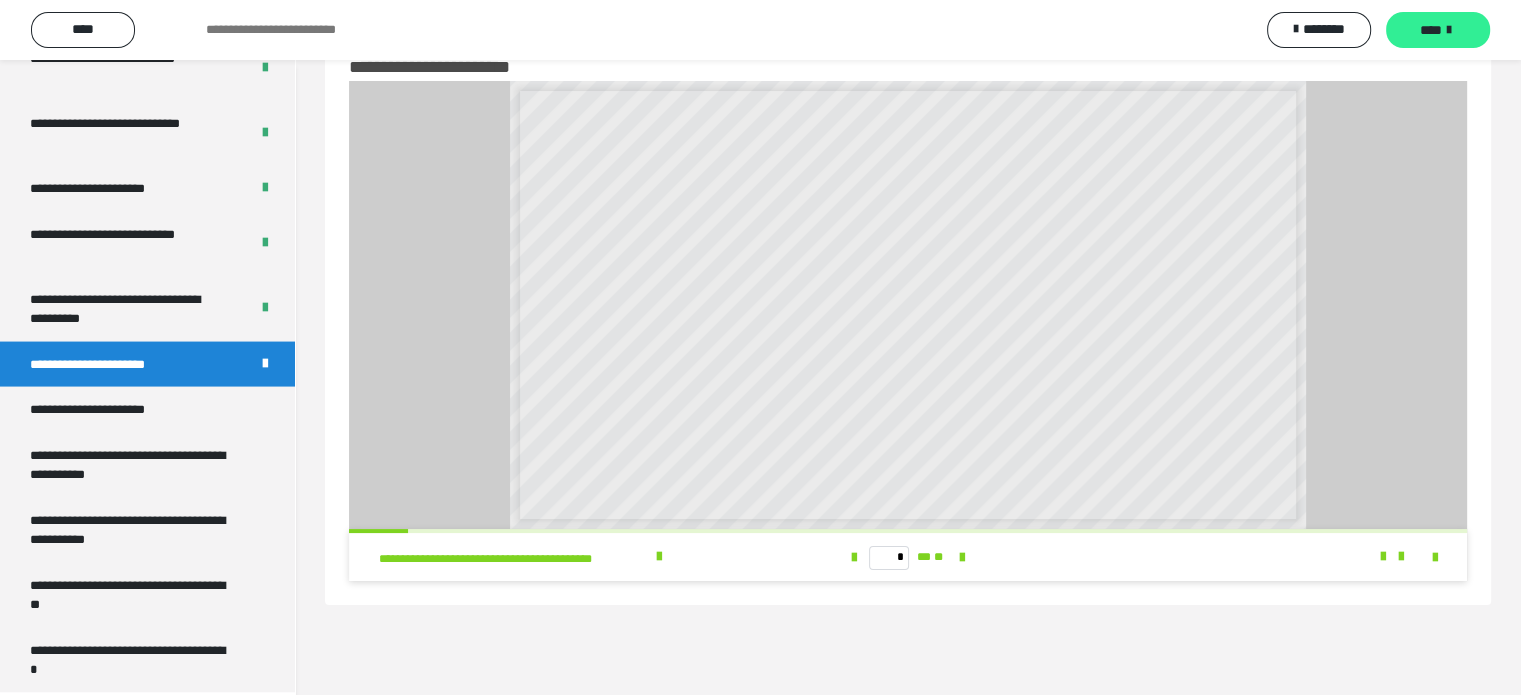 click at bounding box center [1449, 30] 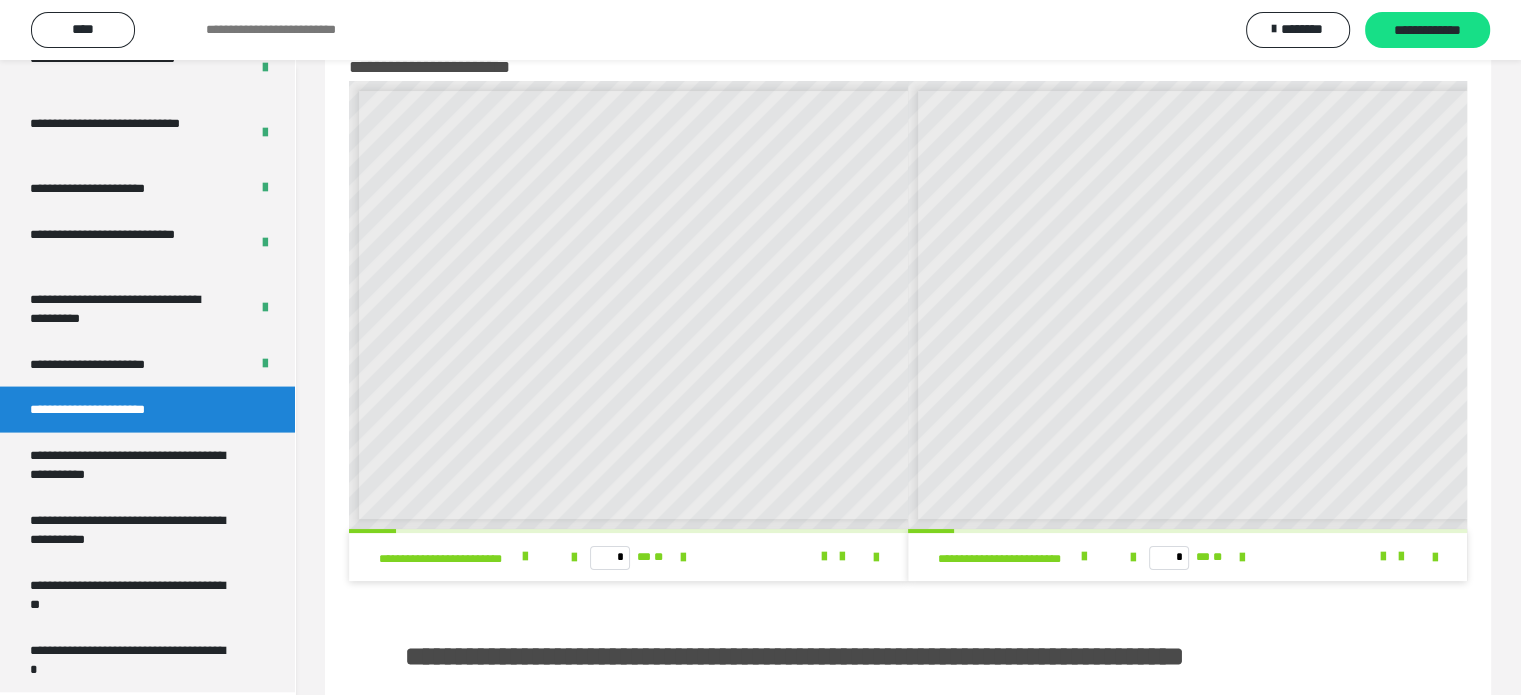 scroll, scrollTop: 8, scrollLeft: 0, axis: vertical 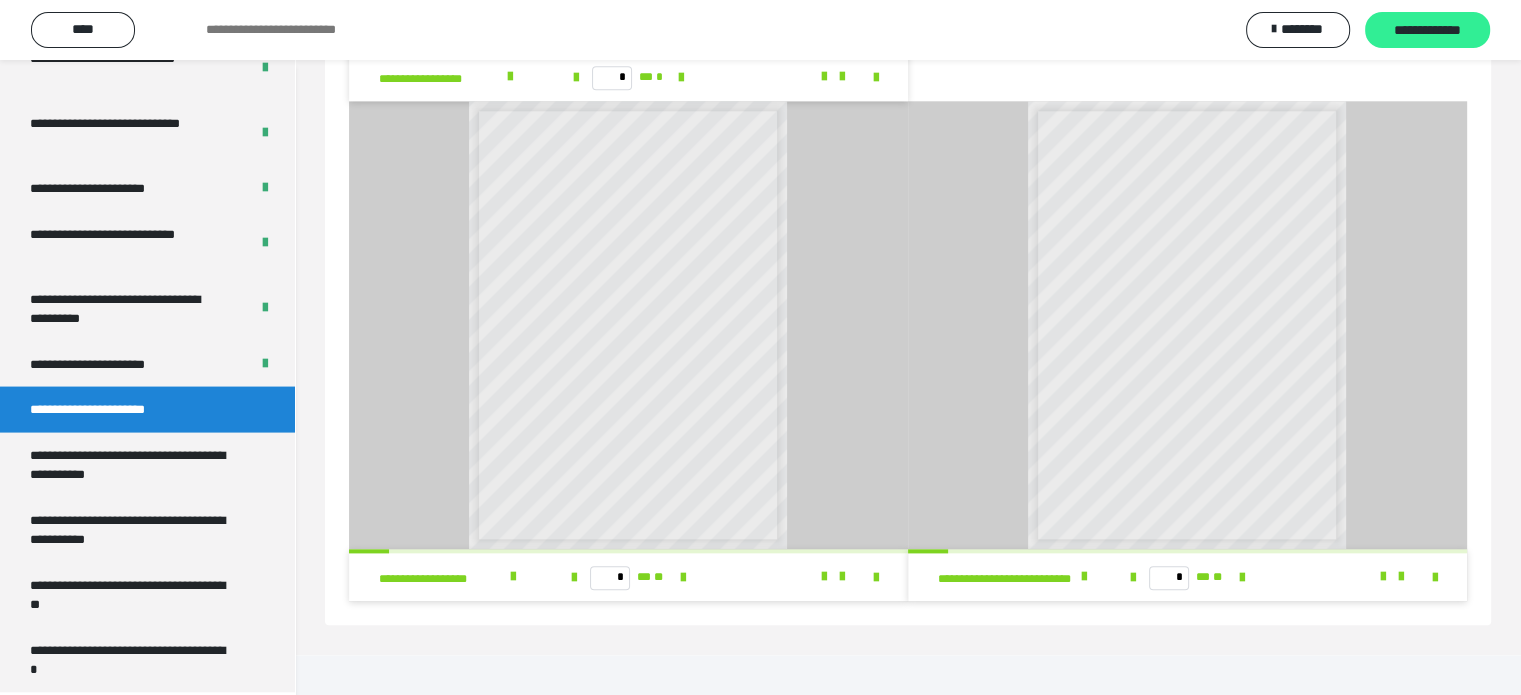 click on "**********" at bounding box center [1427, 31] 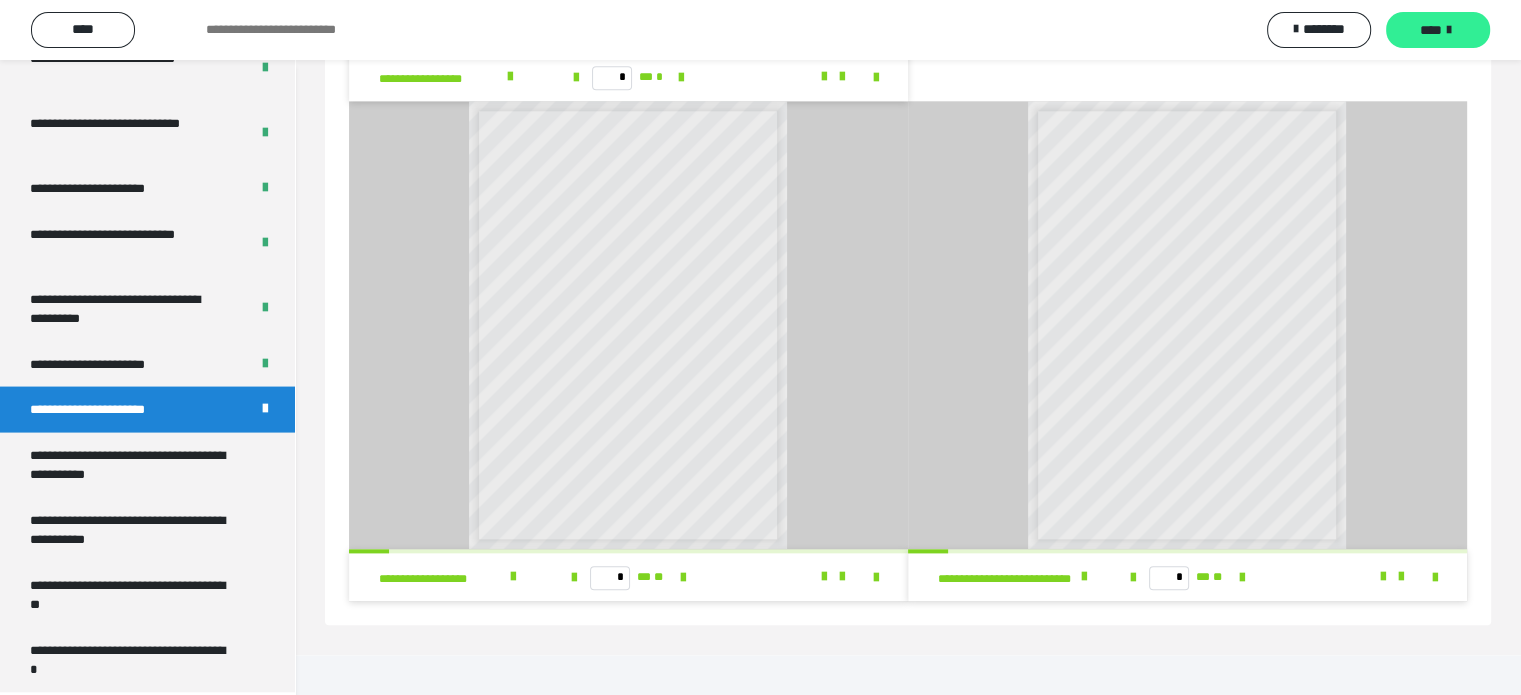 click on "****" at bounding box center (1431, 30) 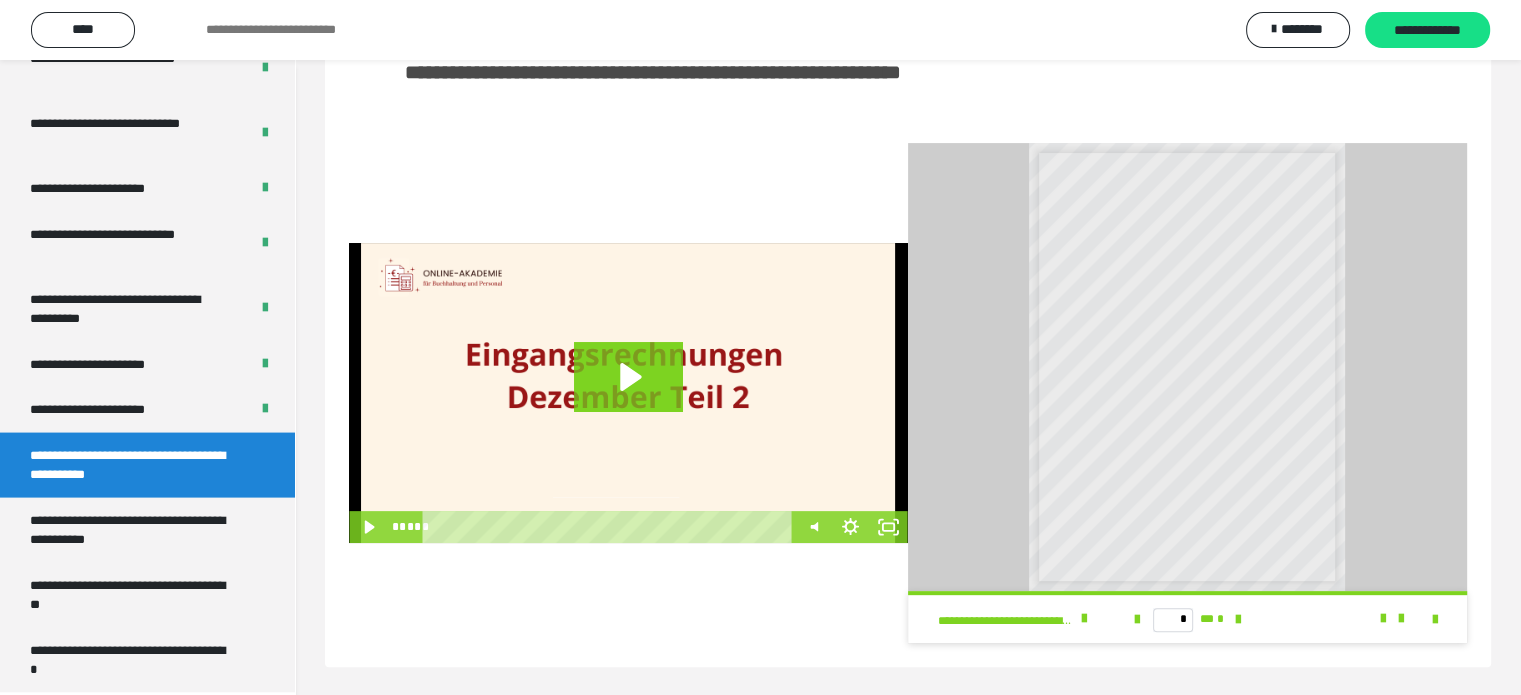 scroll, scrollTop: 516, scrollLeft: 0, axis: vertical 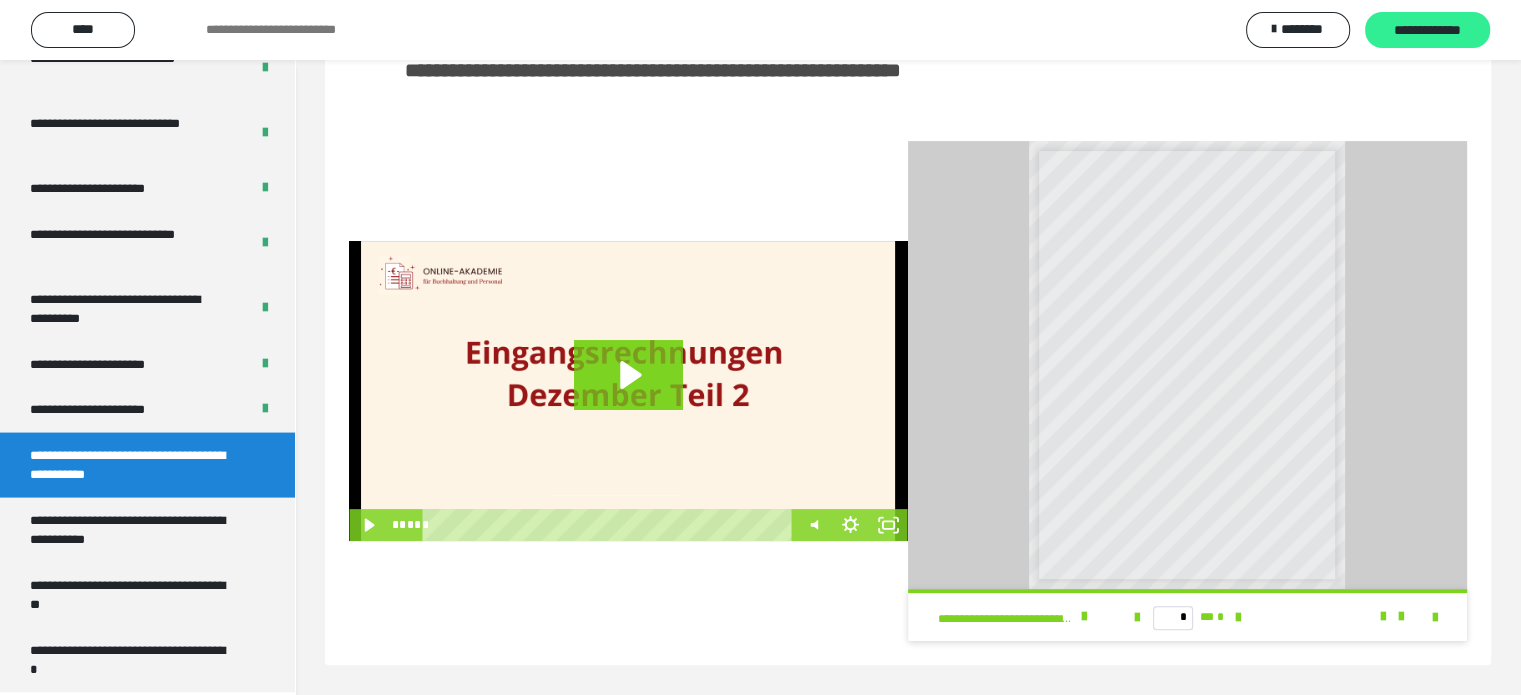 click on "**********" at bounding box center [1427, 31] 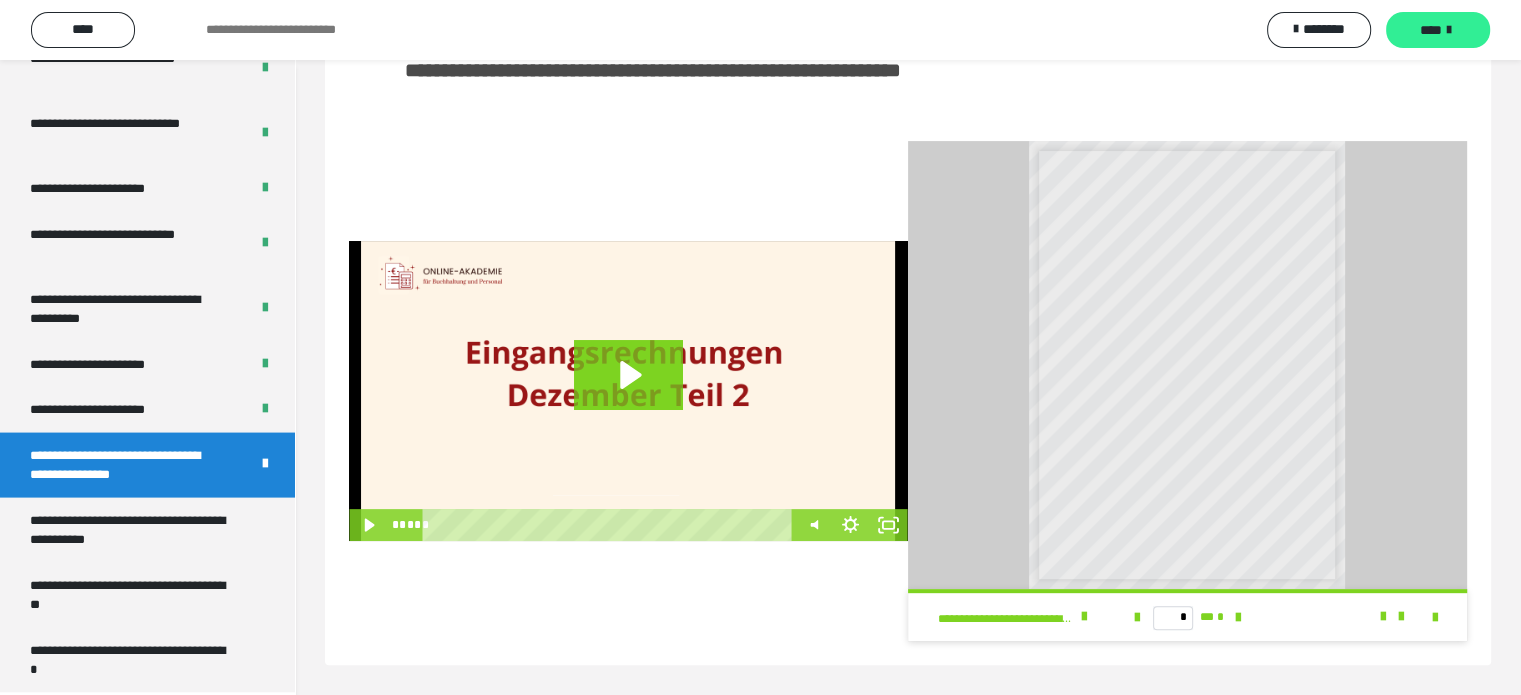 click on "****" at bounding box center [1431, 30] 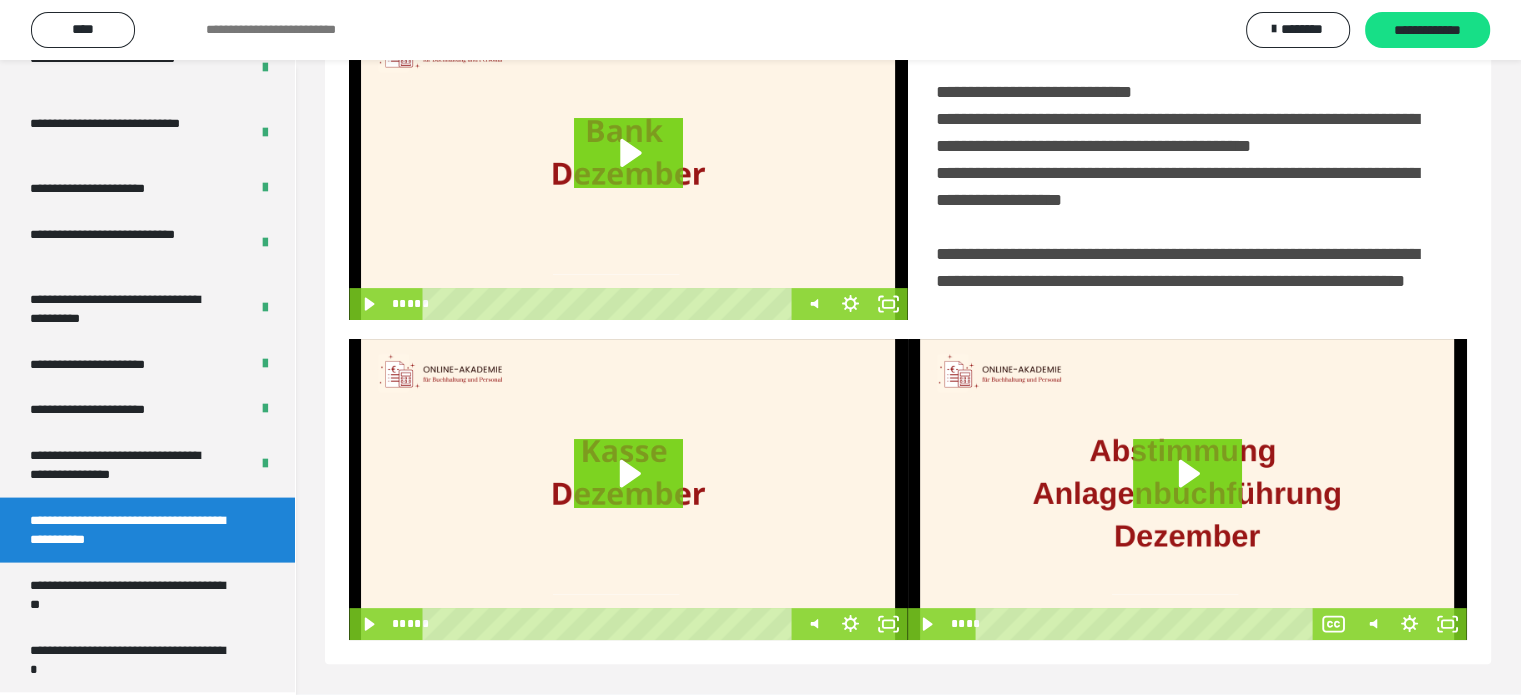 scroll, scrollTop: 160, scrollLeft: 0, axis: vertical 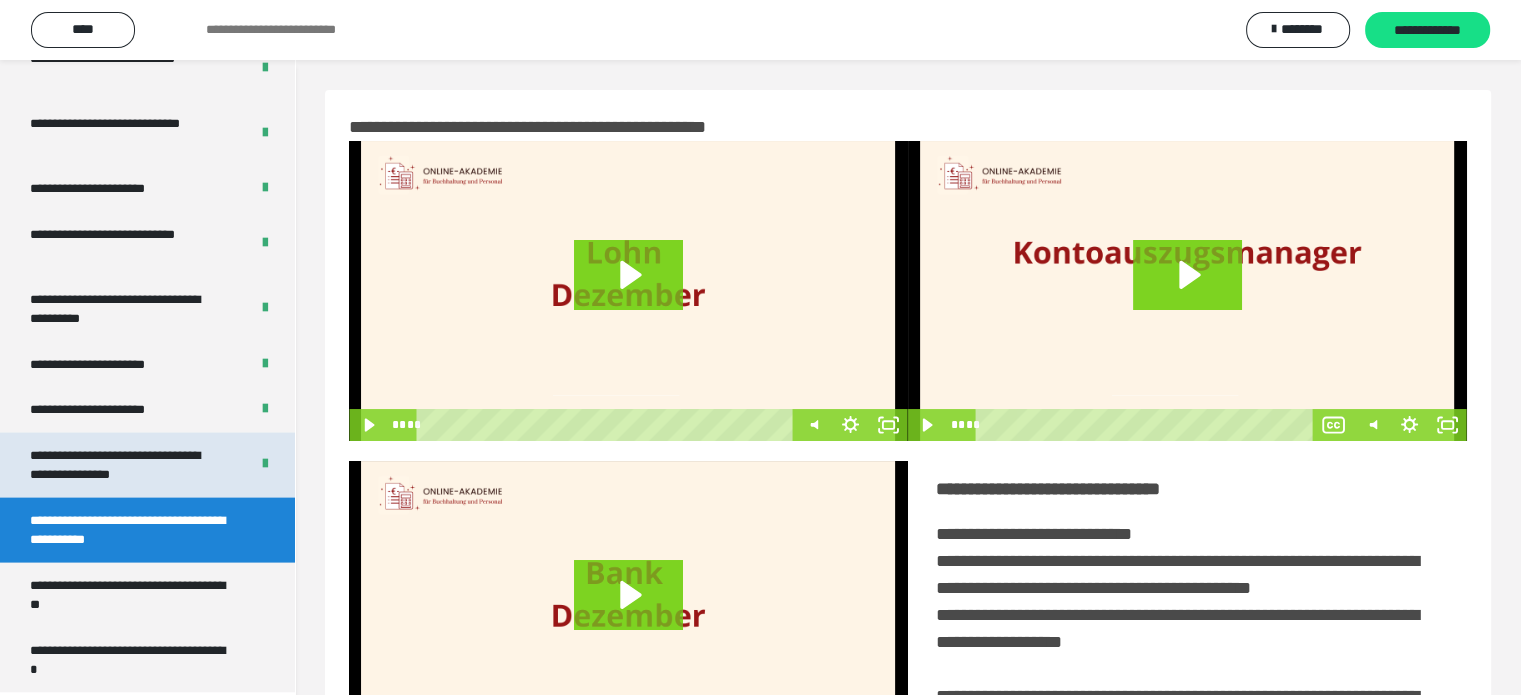 click on "**********" at bounding box center (124, 465) 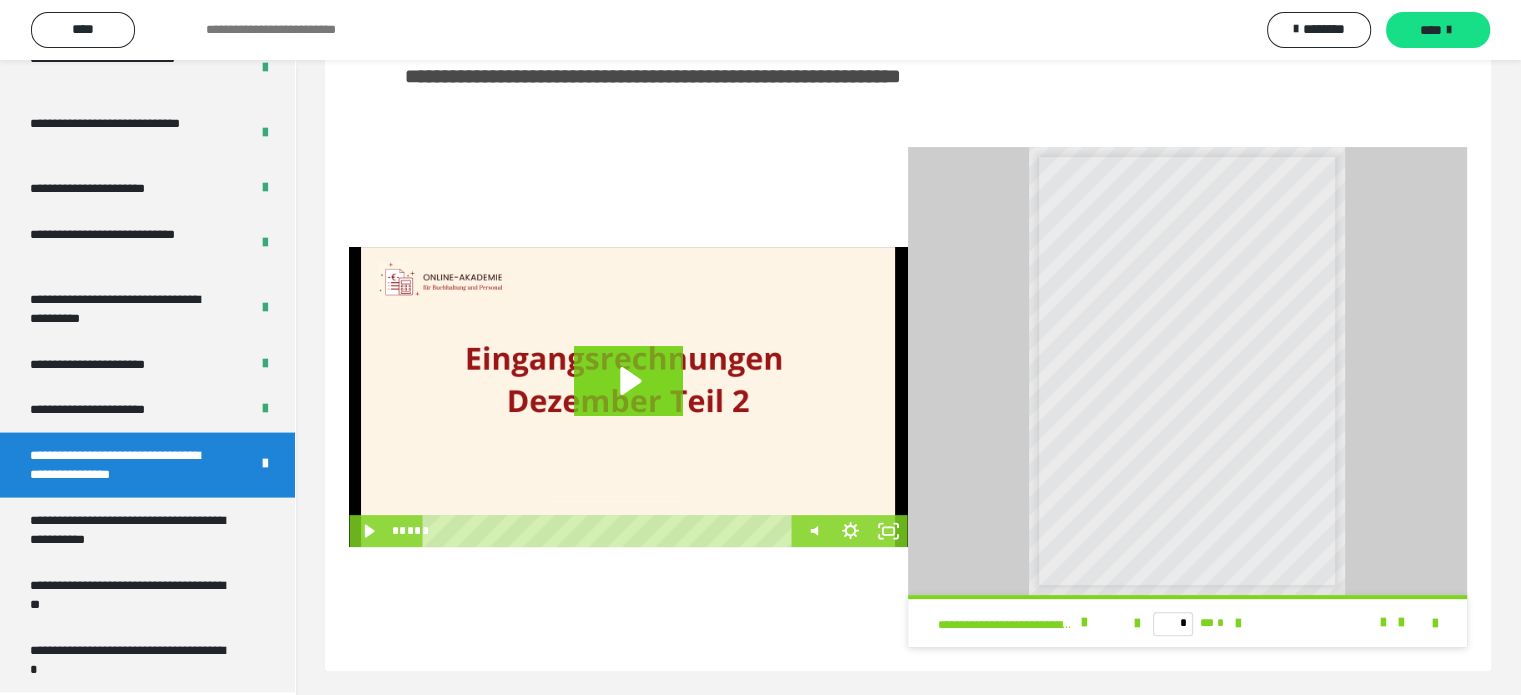 scroll, scrollTop: 516, scrollLeft: 0, axis: vertical 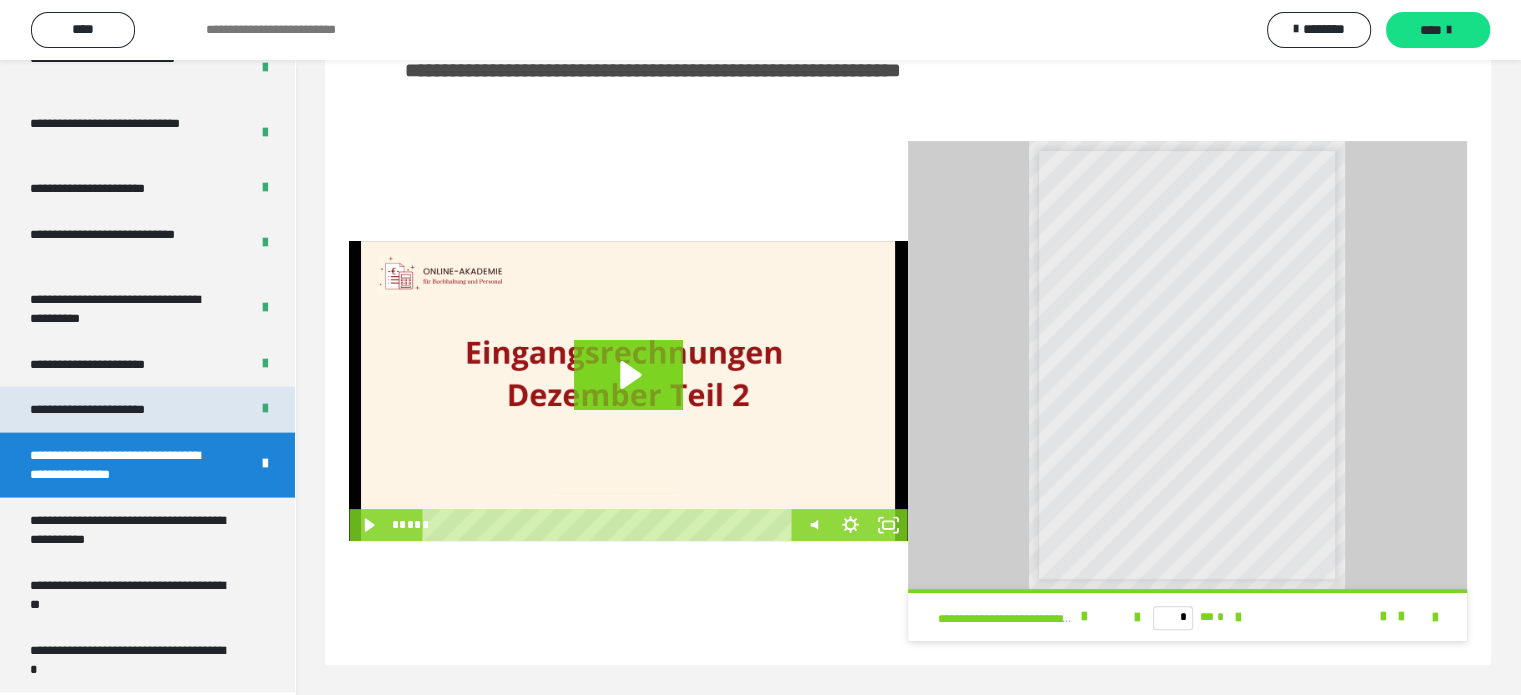 click on "**********" at bounding box center [111, 410] 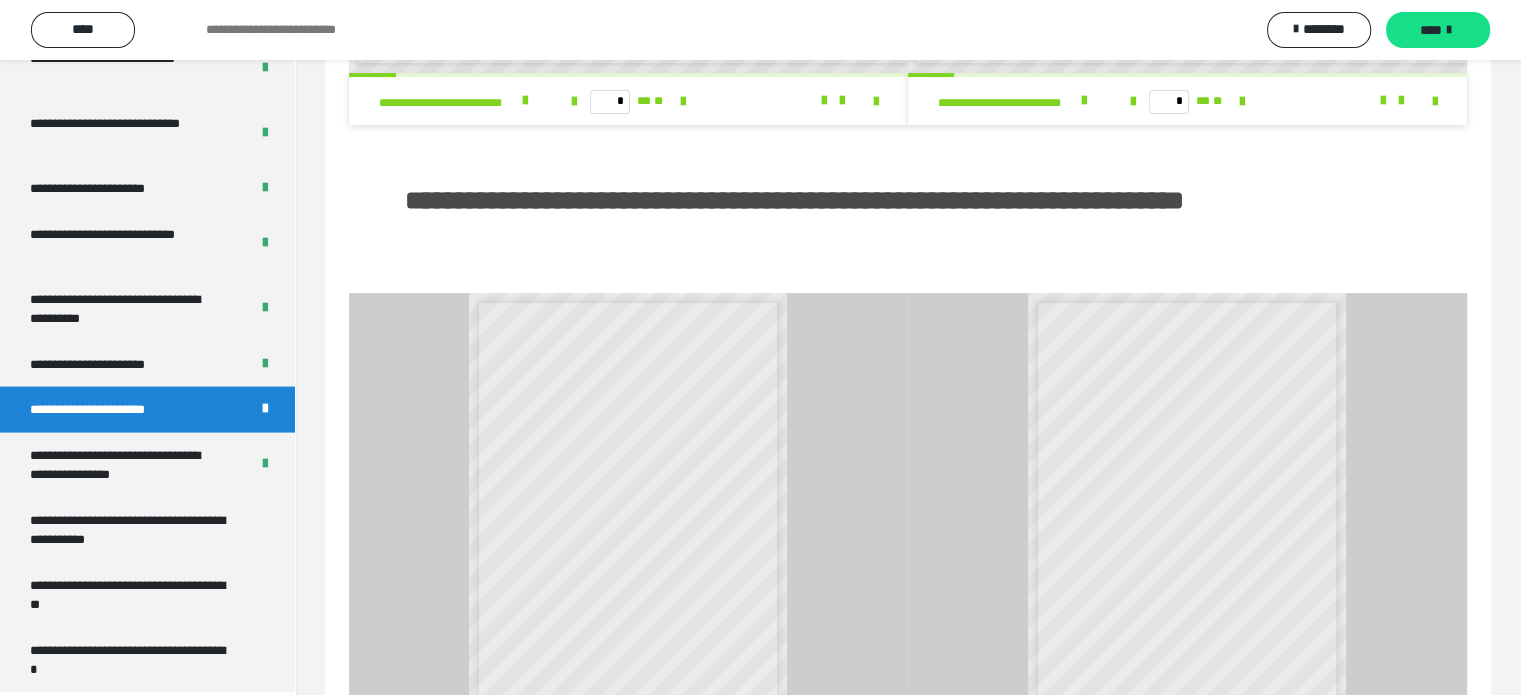 scroll, scrollTop: 1016, scrollLeft: 0, axis: vertical 